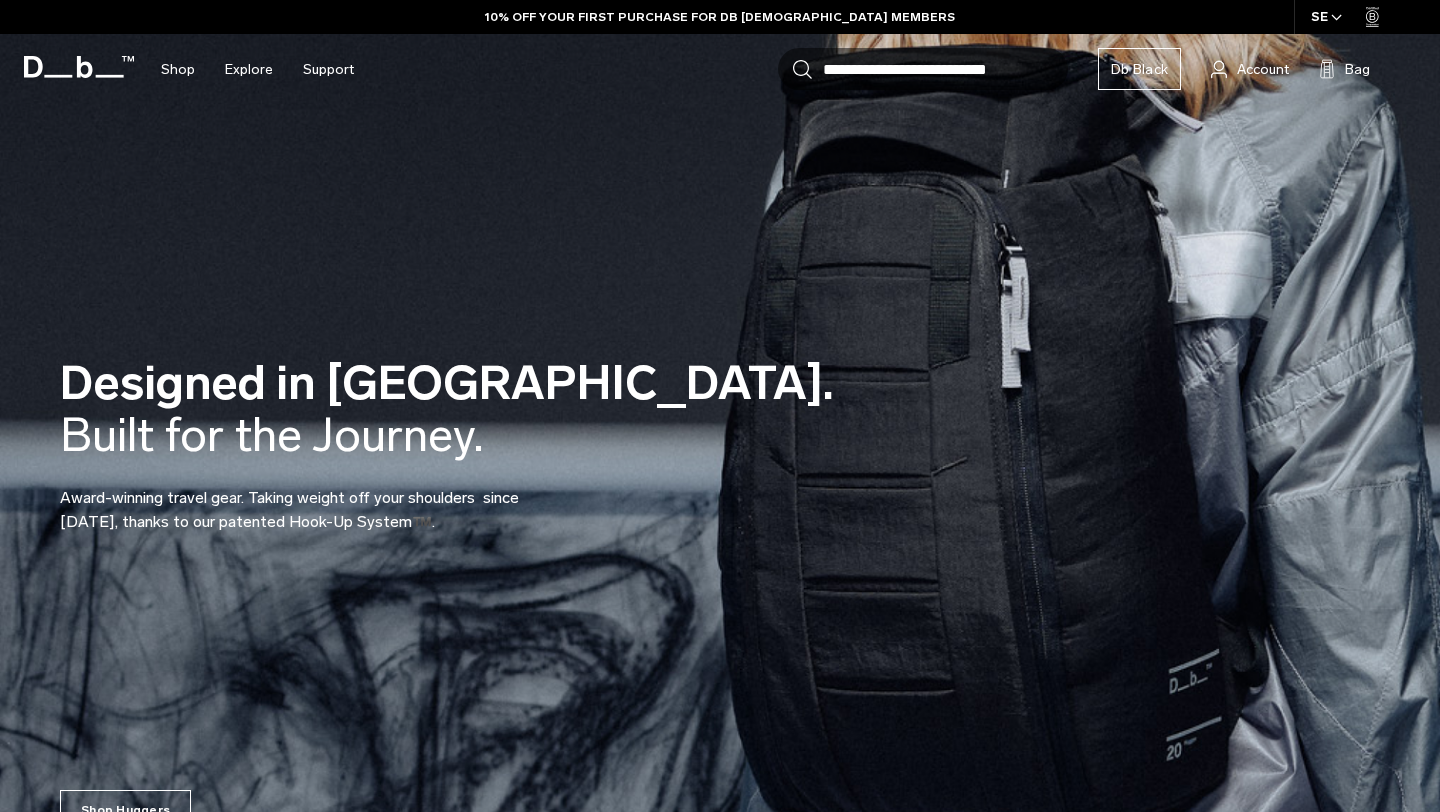 scroll, scrollTop: 0, scrollLeft: 0, axis: both 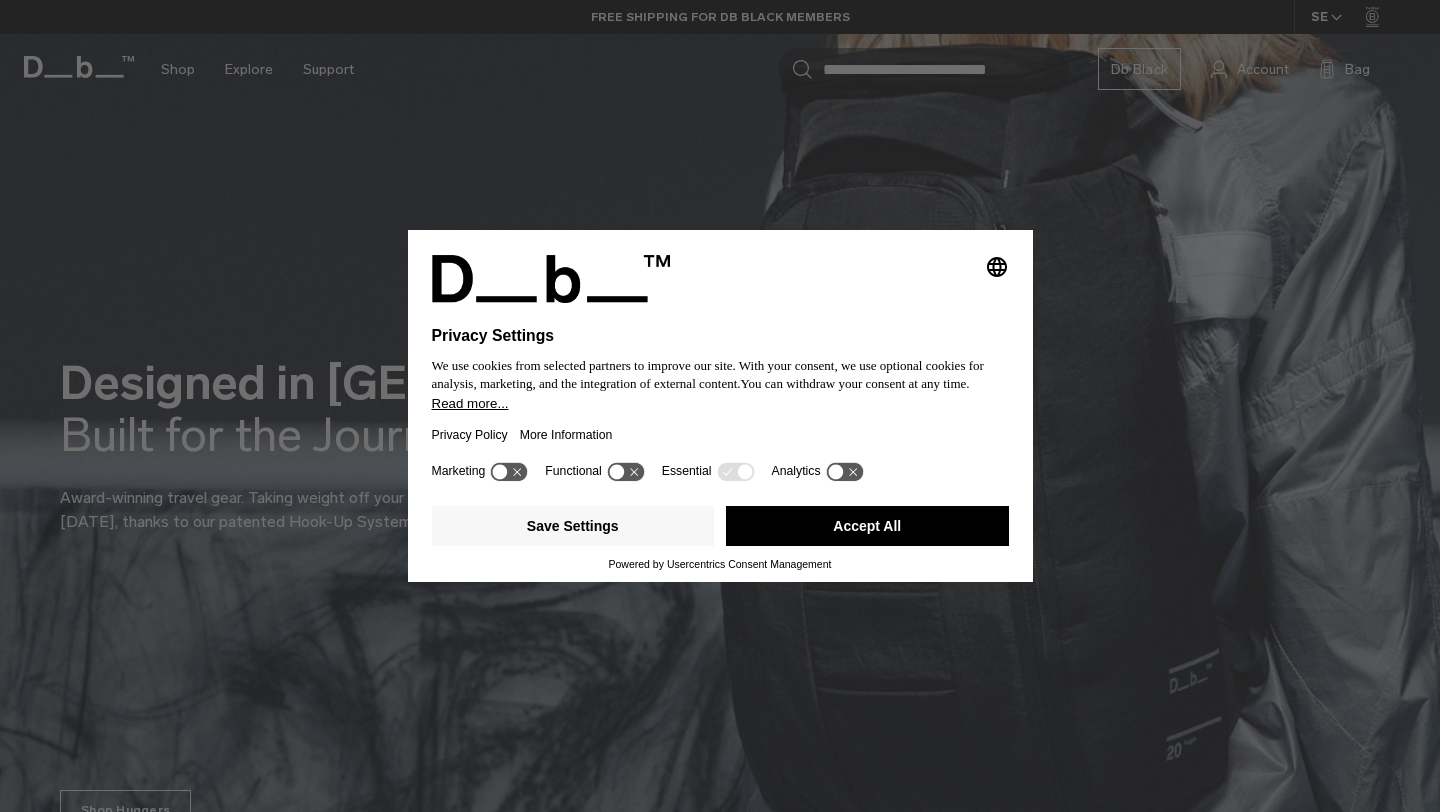 click on "Accept All" at bounding box center (867, 526) 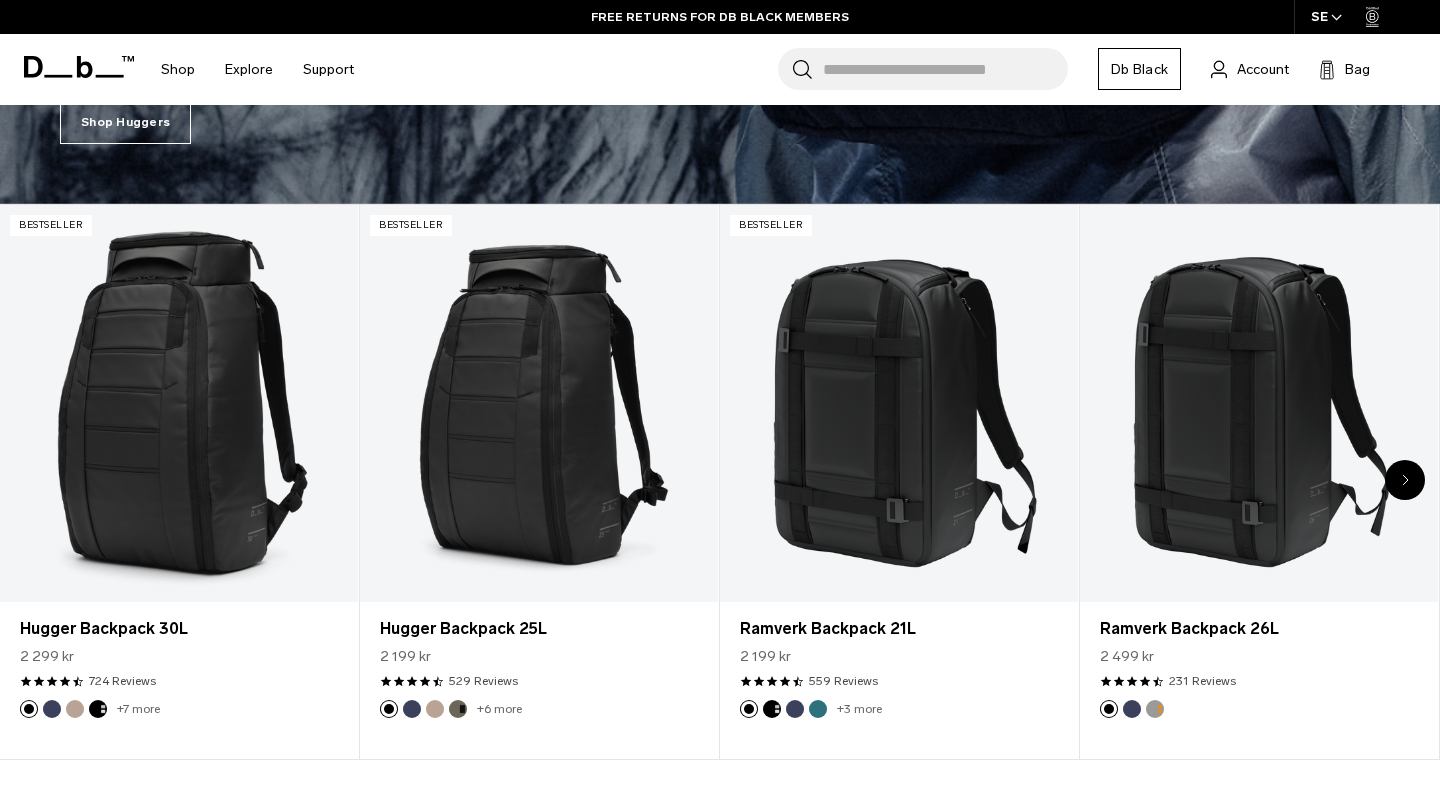 scroll, scrollTop: 687, scrollLeft: 0, axis: vertical 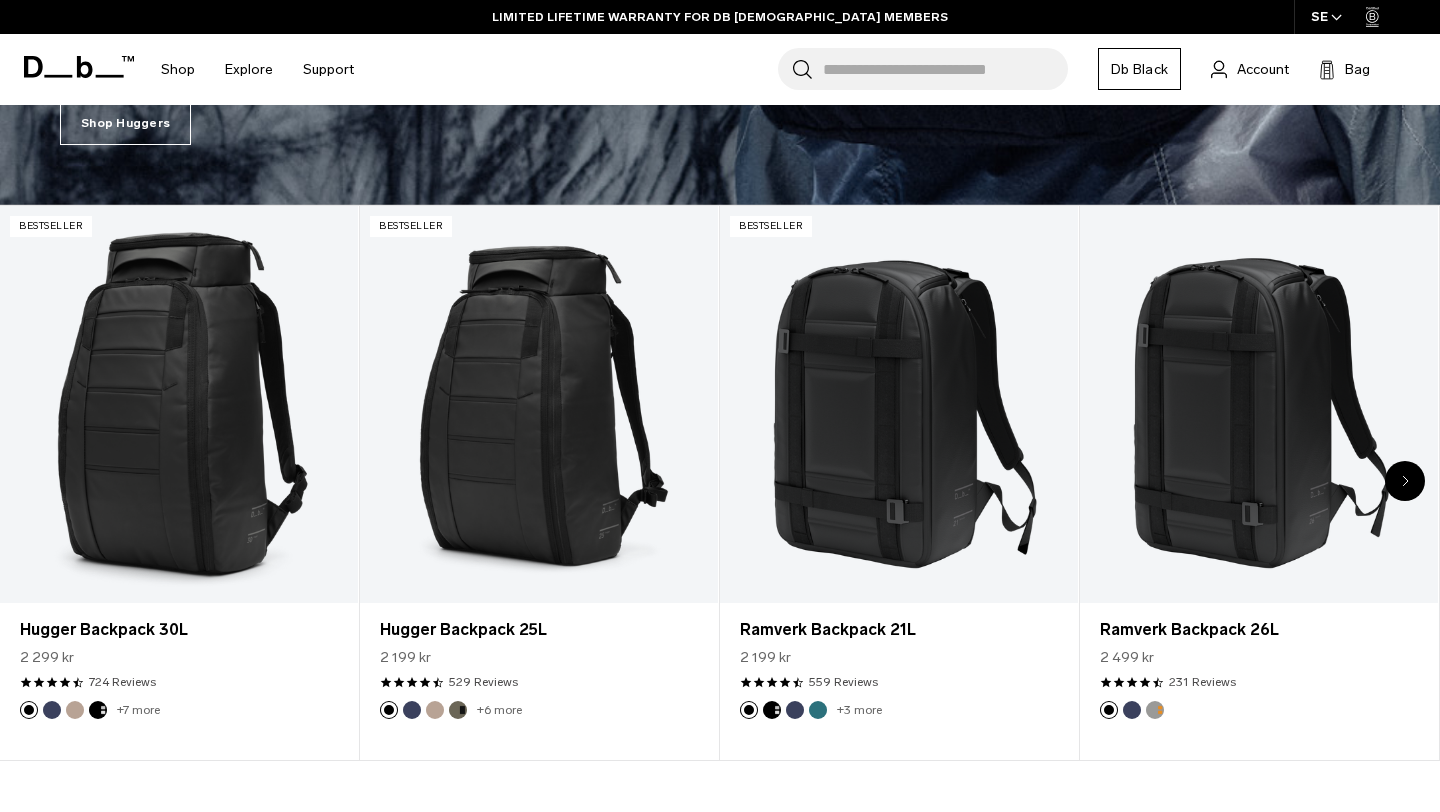 click at bounding box center (1405, 481) 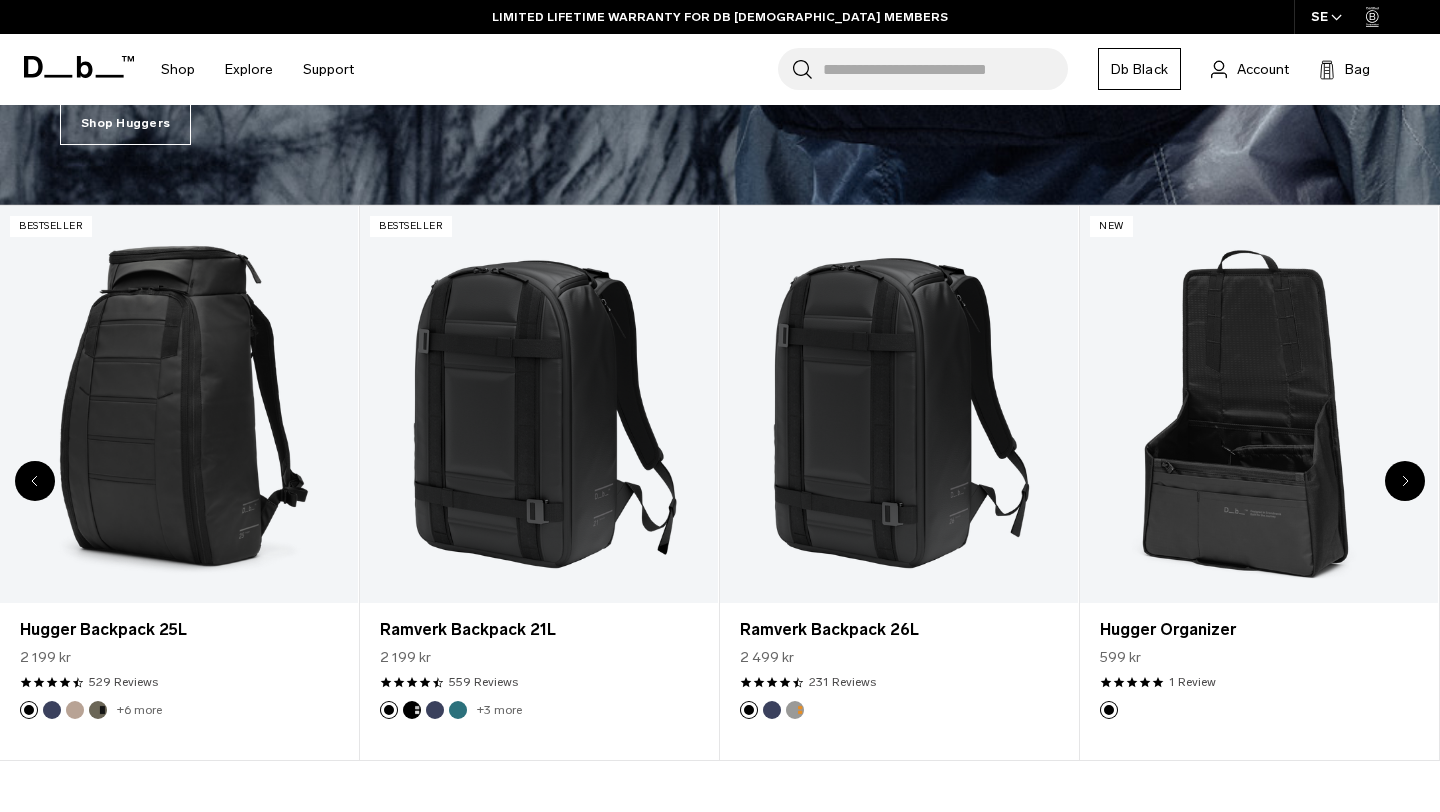 click at bounding box center [1405, 481] 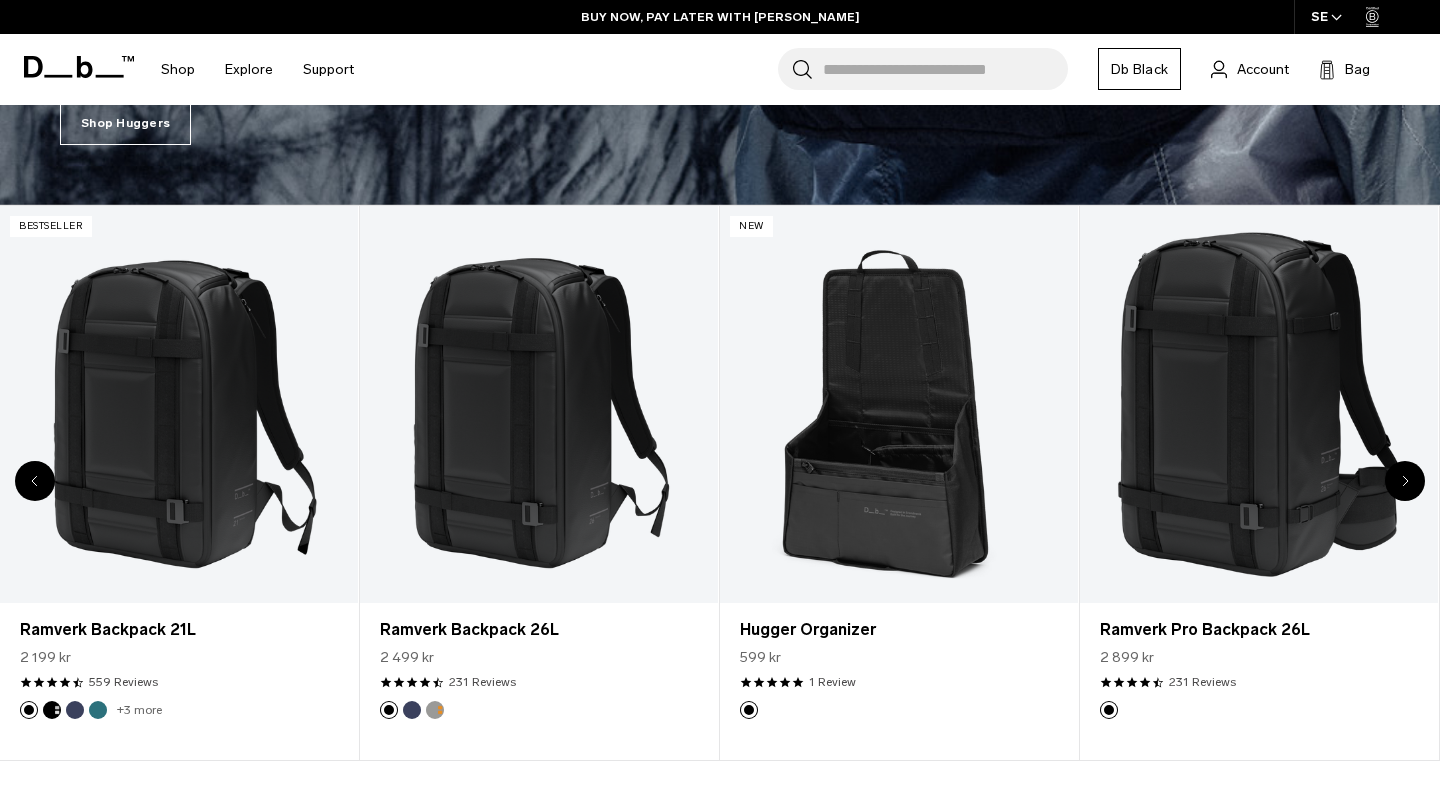 click at bounding box center (35, 481) 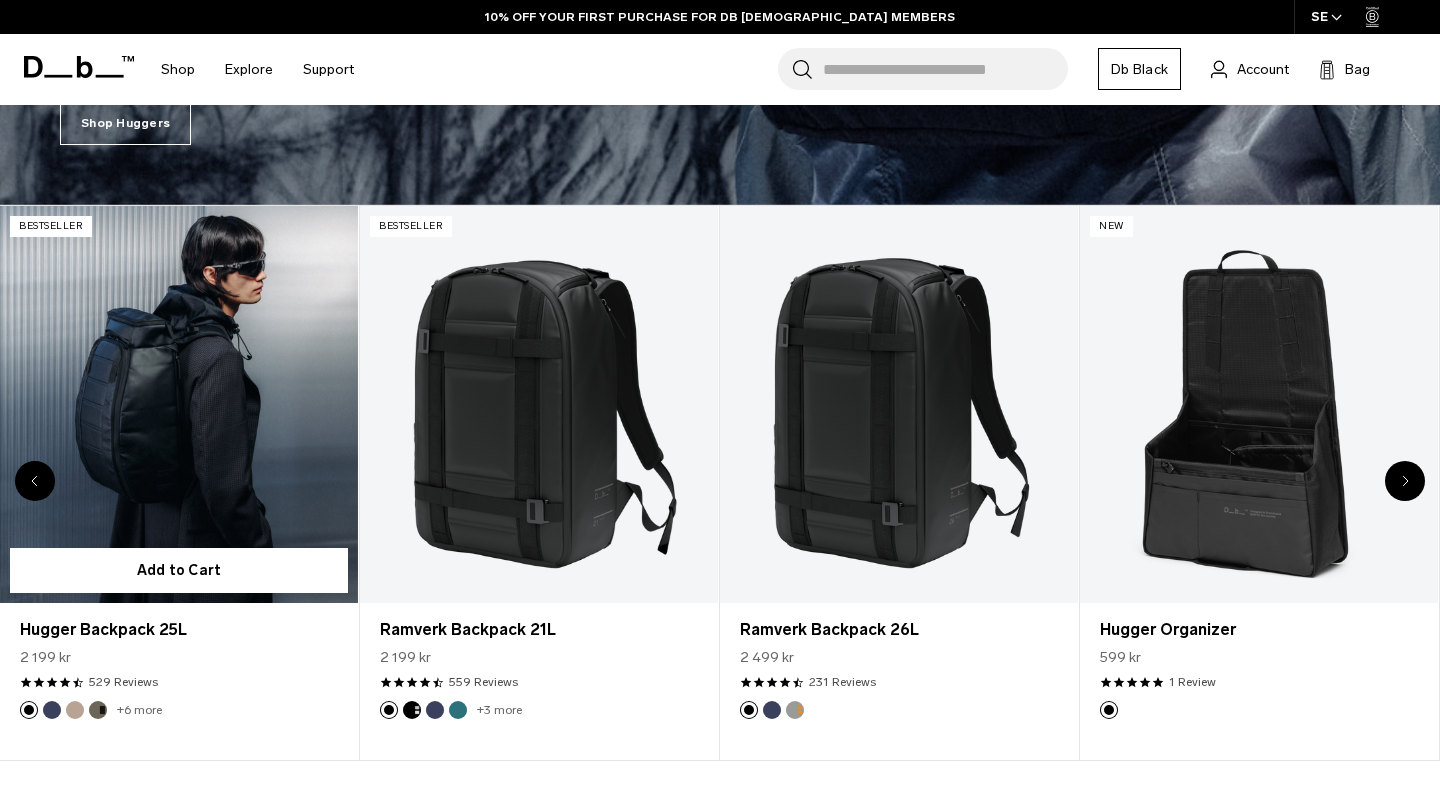 click at bounding box center [179, 405] 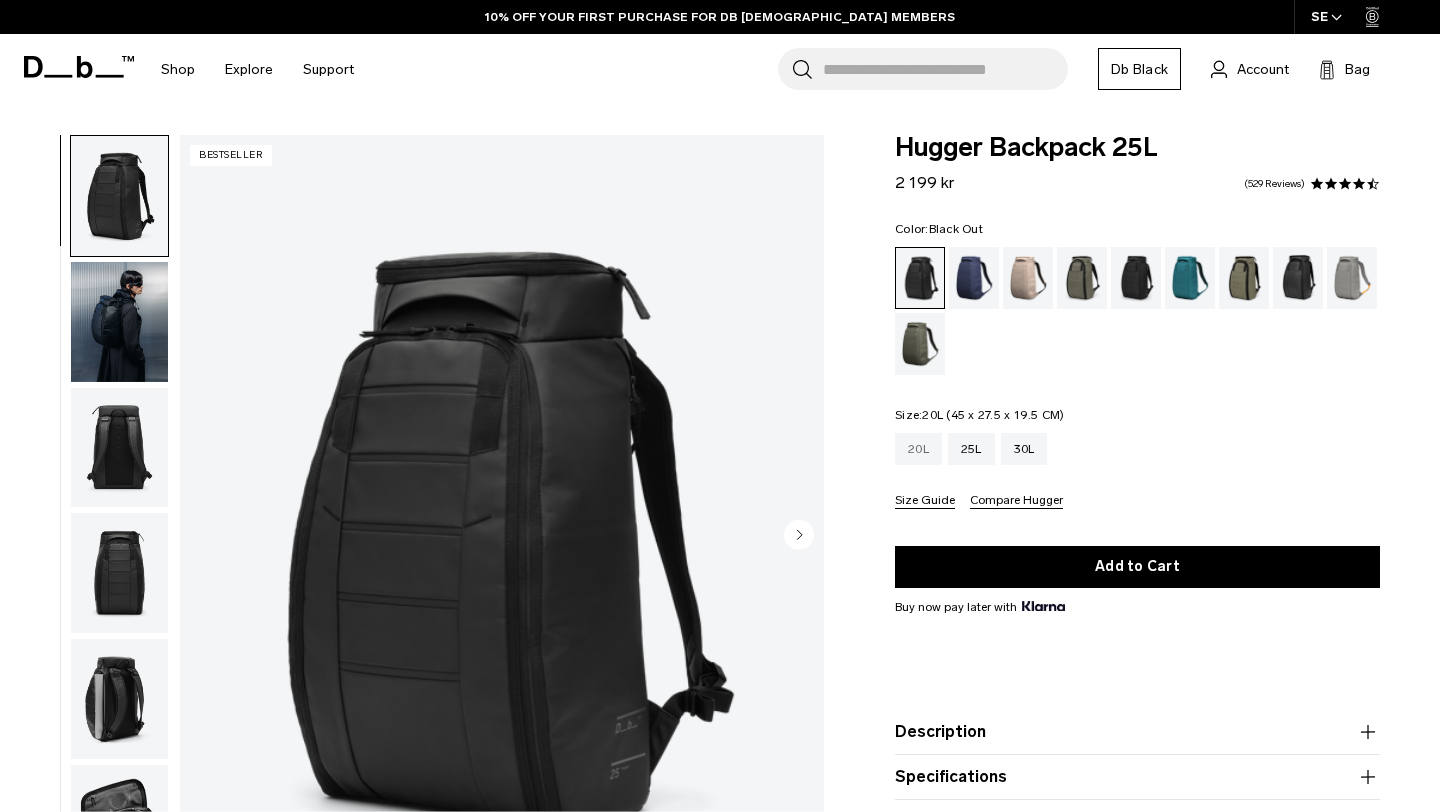 scroll, scrollTop: 0, scrollLeft: 0, axis: both 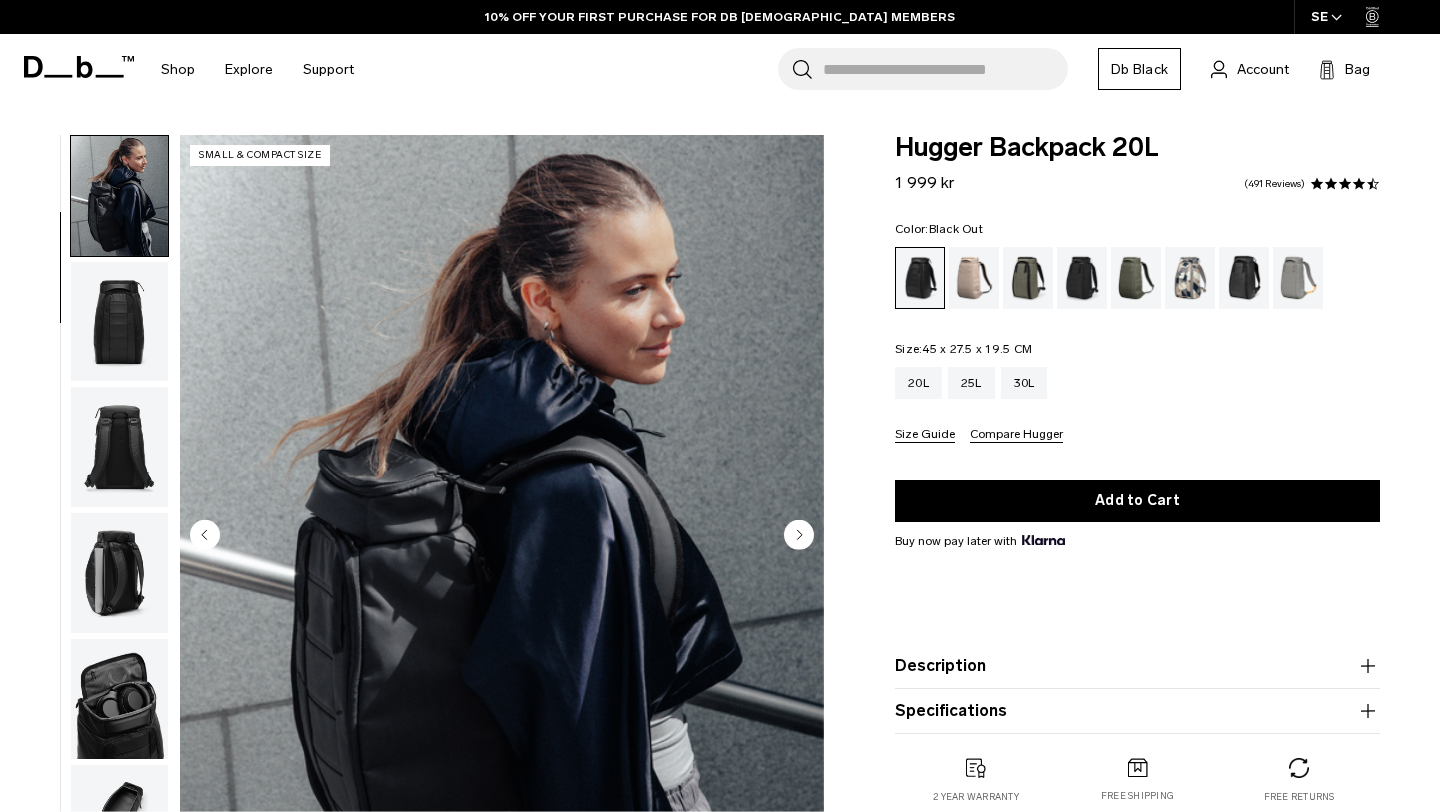 click on "Size Guide" at bounding box center [925, 435] 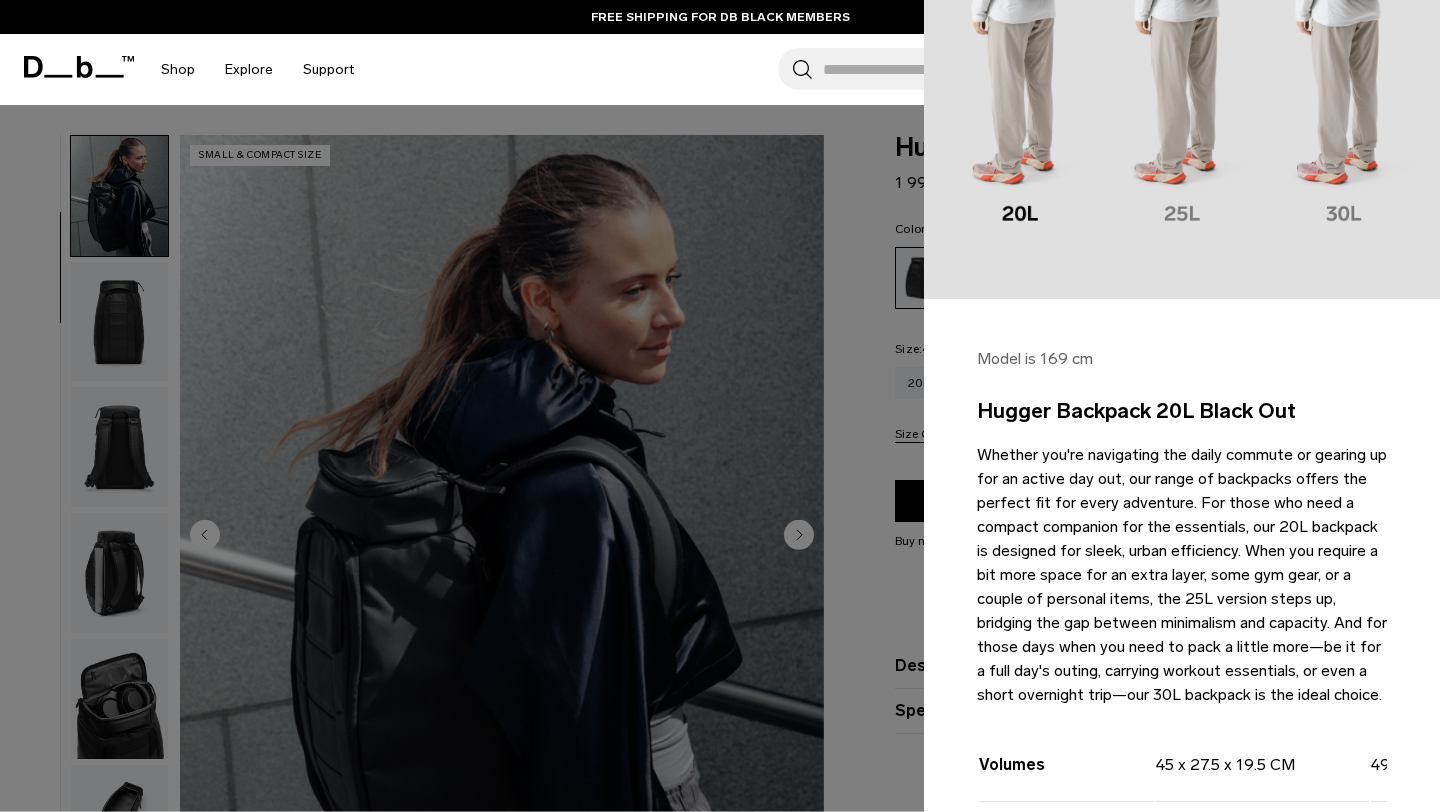 scroll, scrollTop: 438, scrollLeft: 0, axis: vertical 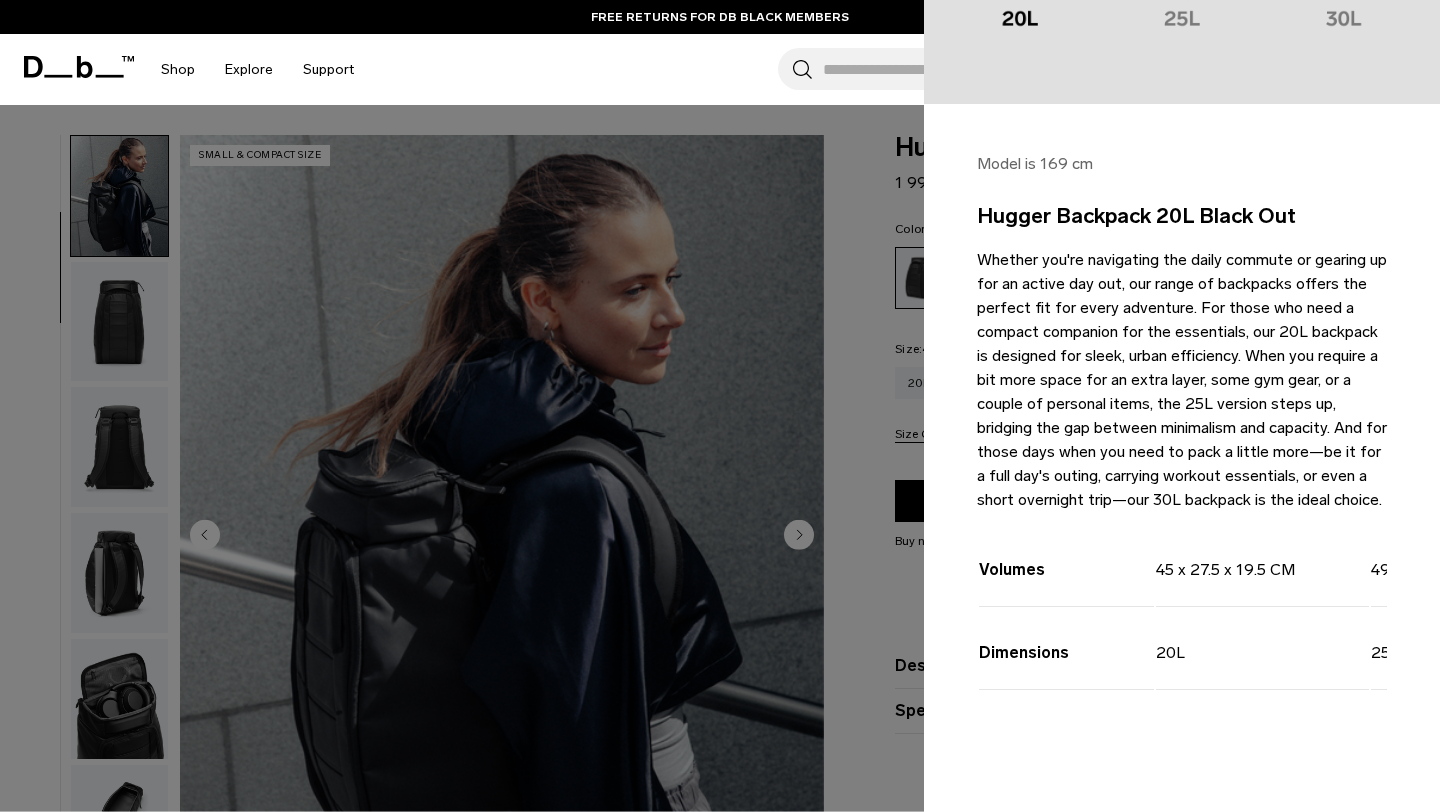 click at bounding box center (720, 406) 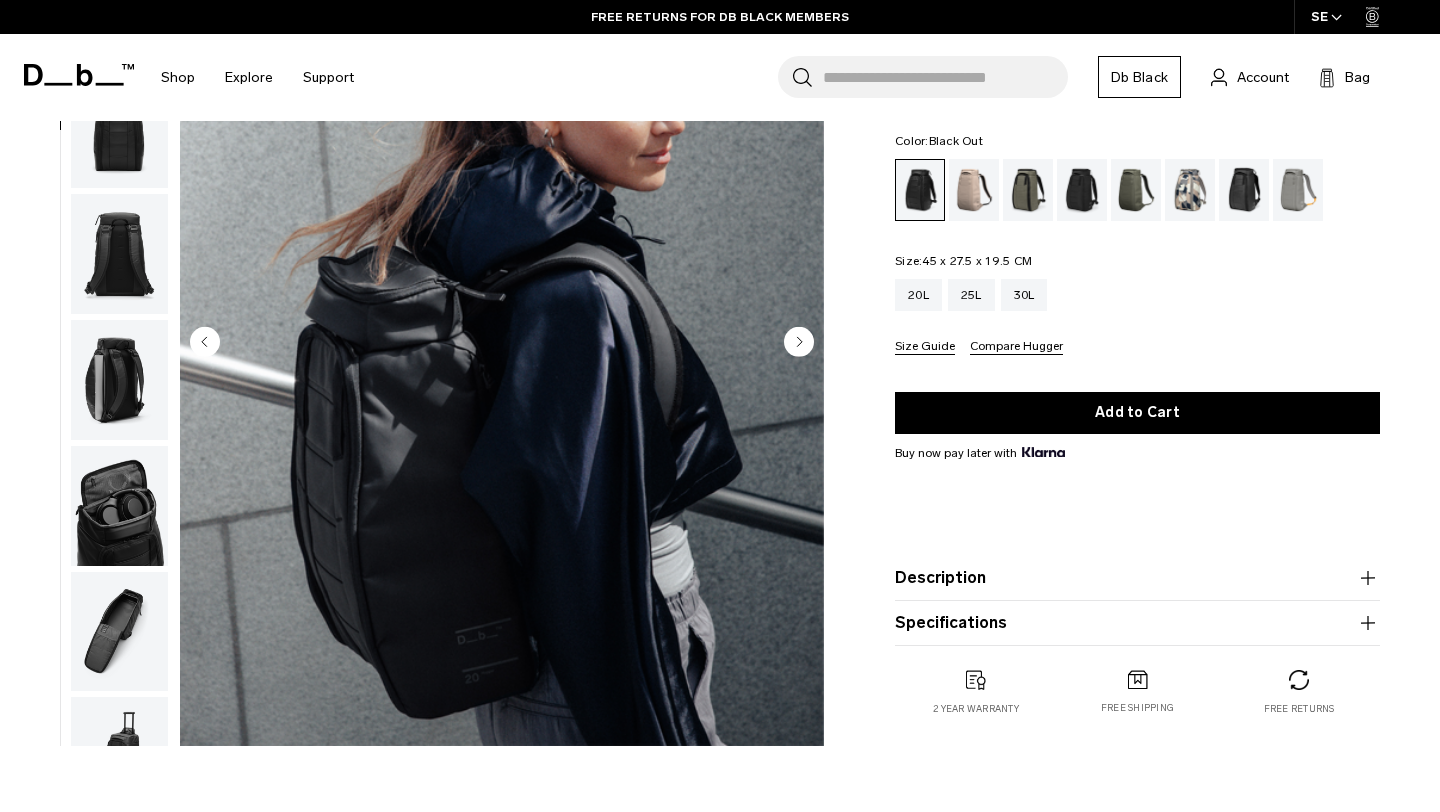 scroll, scrollTop: 128, scrollLeft: 0, axis: vertical 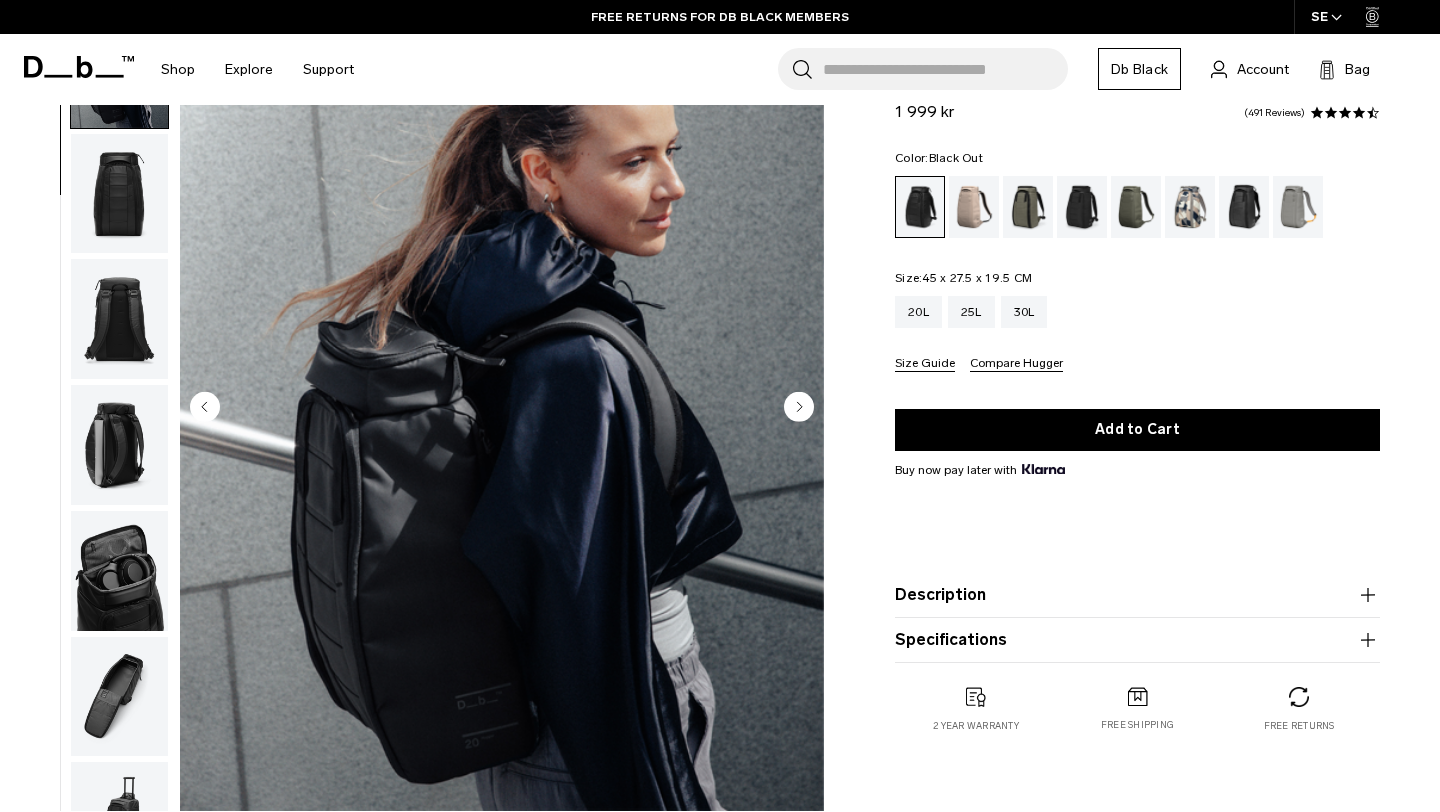 click at bounding box center (119, 319) 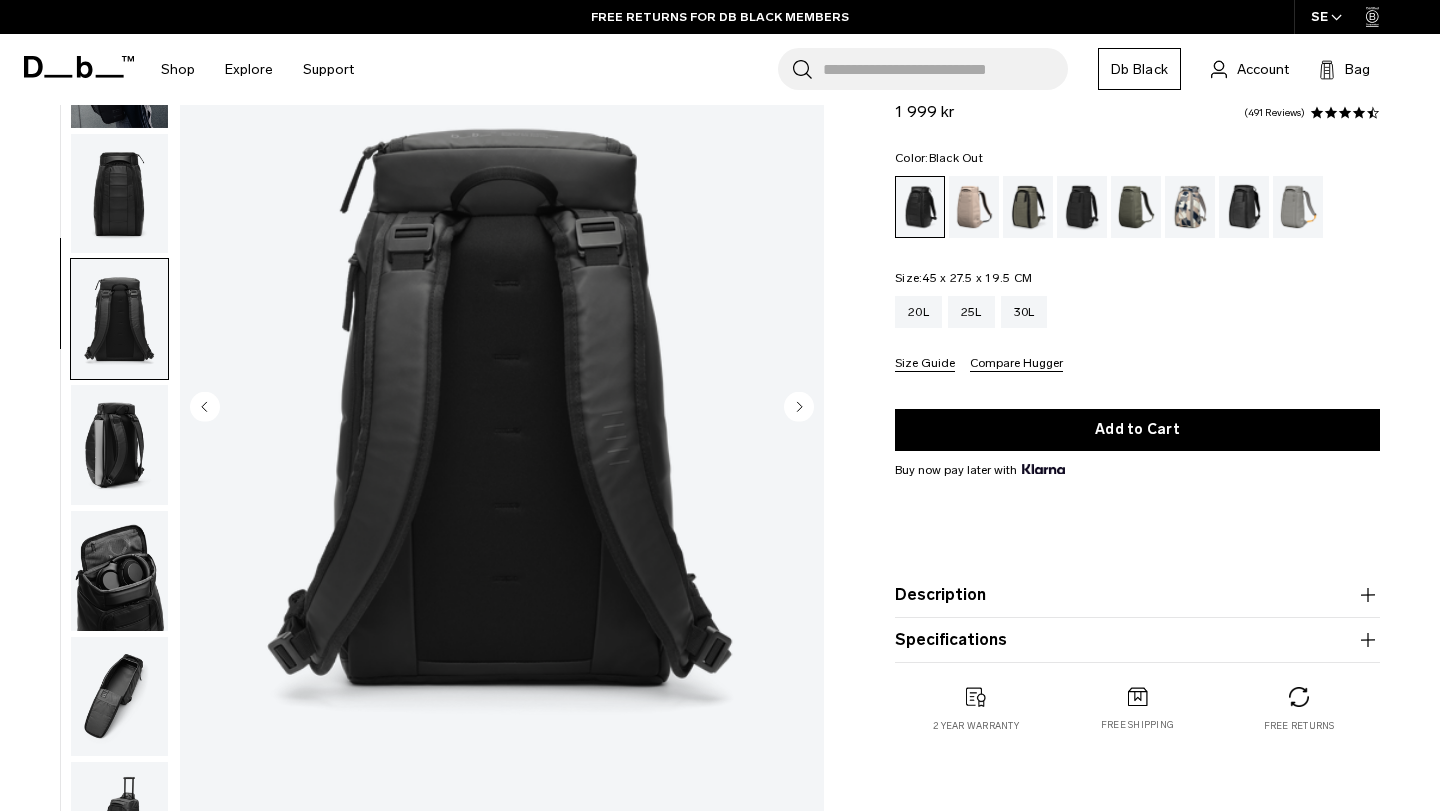 scroll, scrollTop: 0, scrollLeft: 0, axis: both 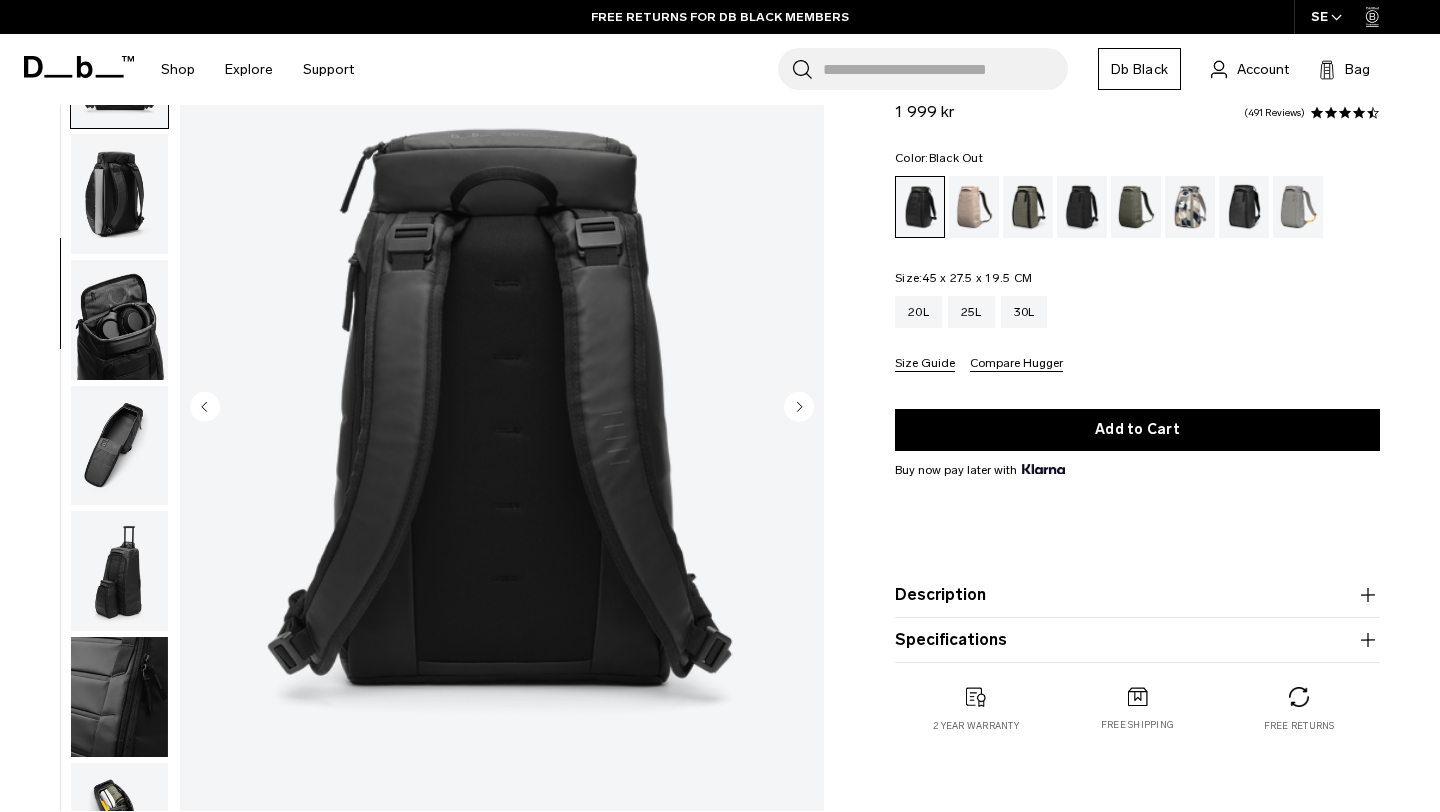 click at bounding box center [119, 194] 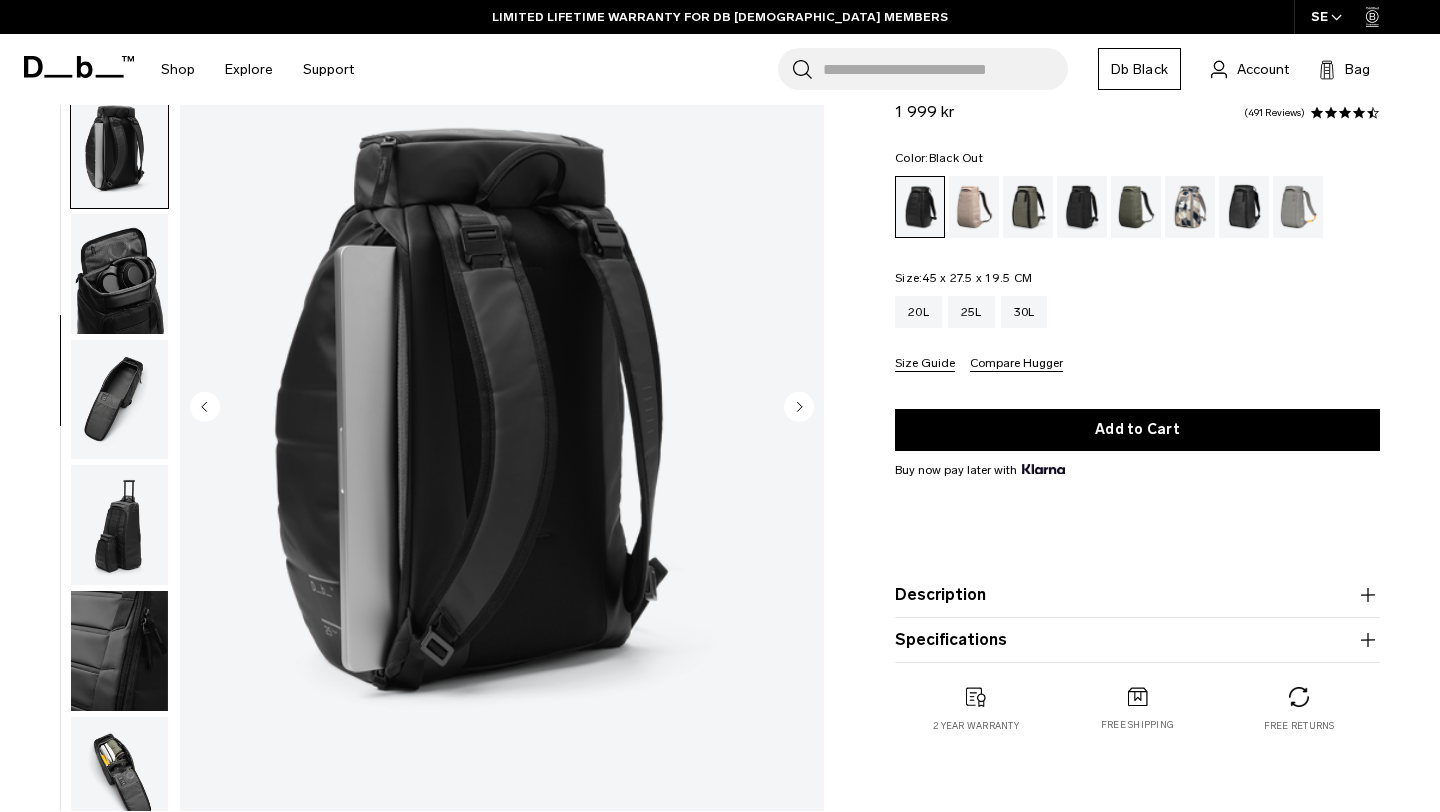 scroll, scrollTop: 450, scrollLeft: 0, axis: vertical 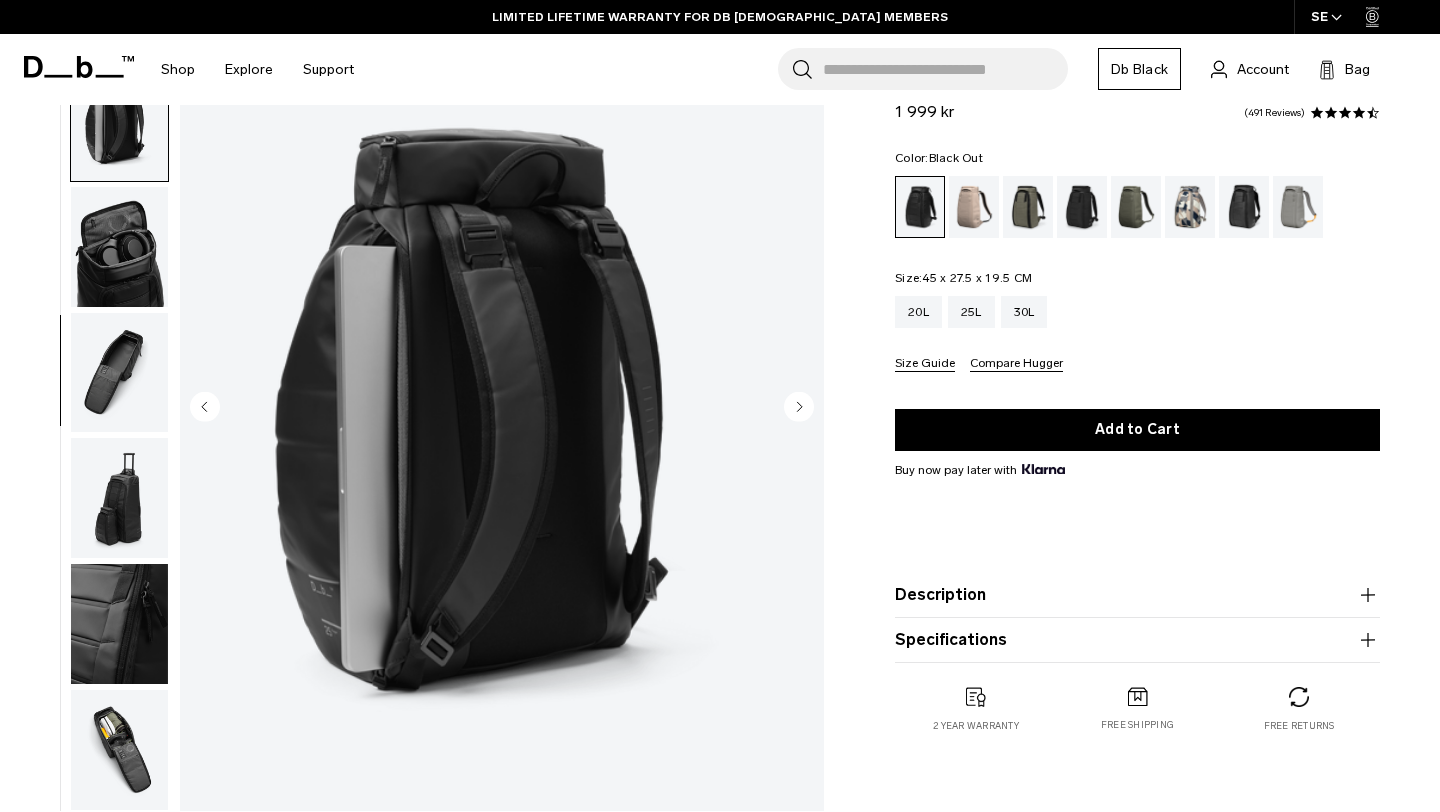 click at bounding box center [119, 247] 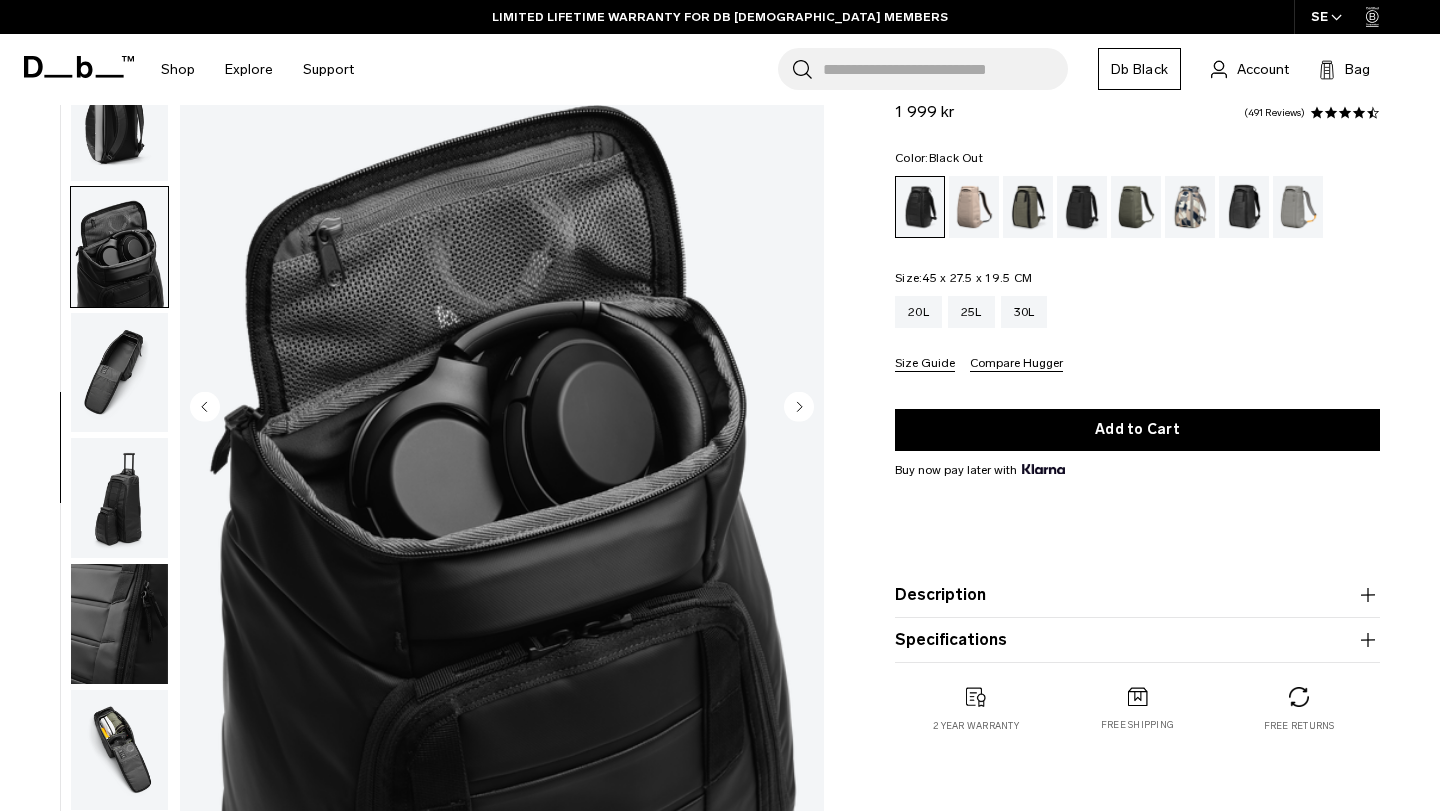 click at bounding box center [119, 373] 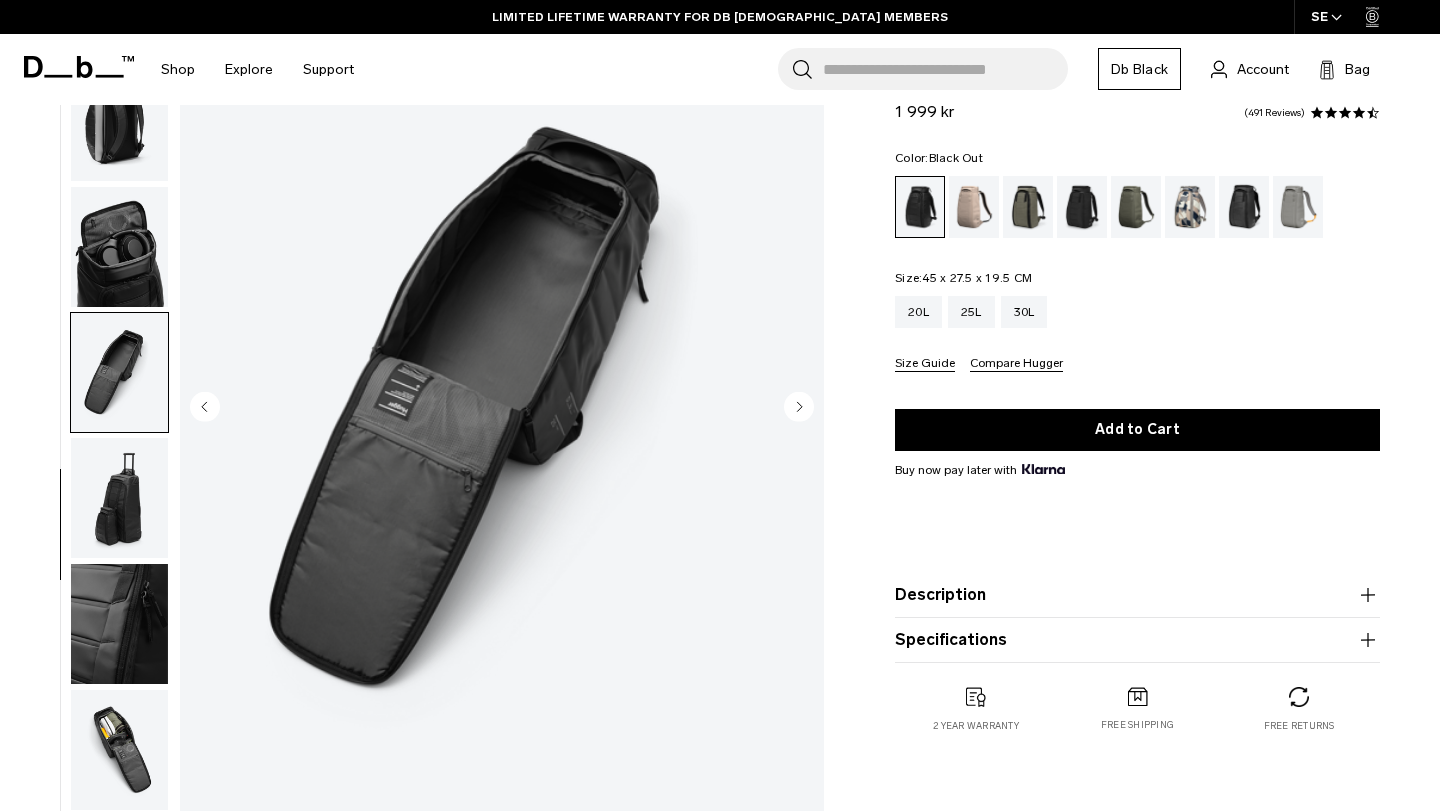 click at bounding box center [119, 498] 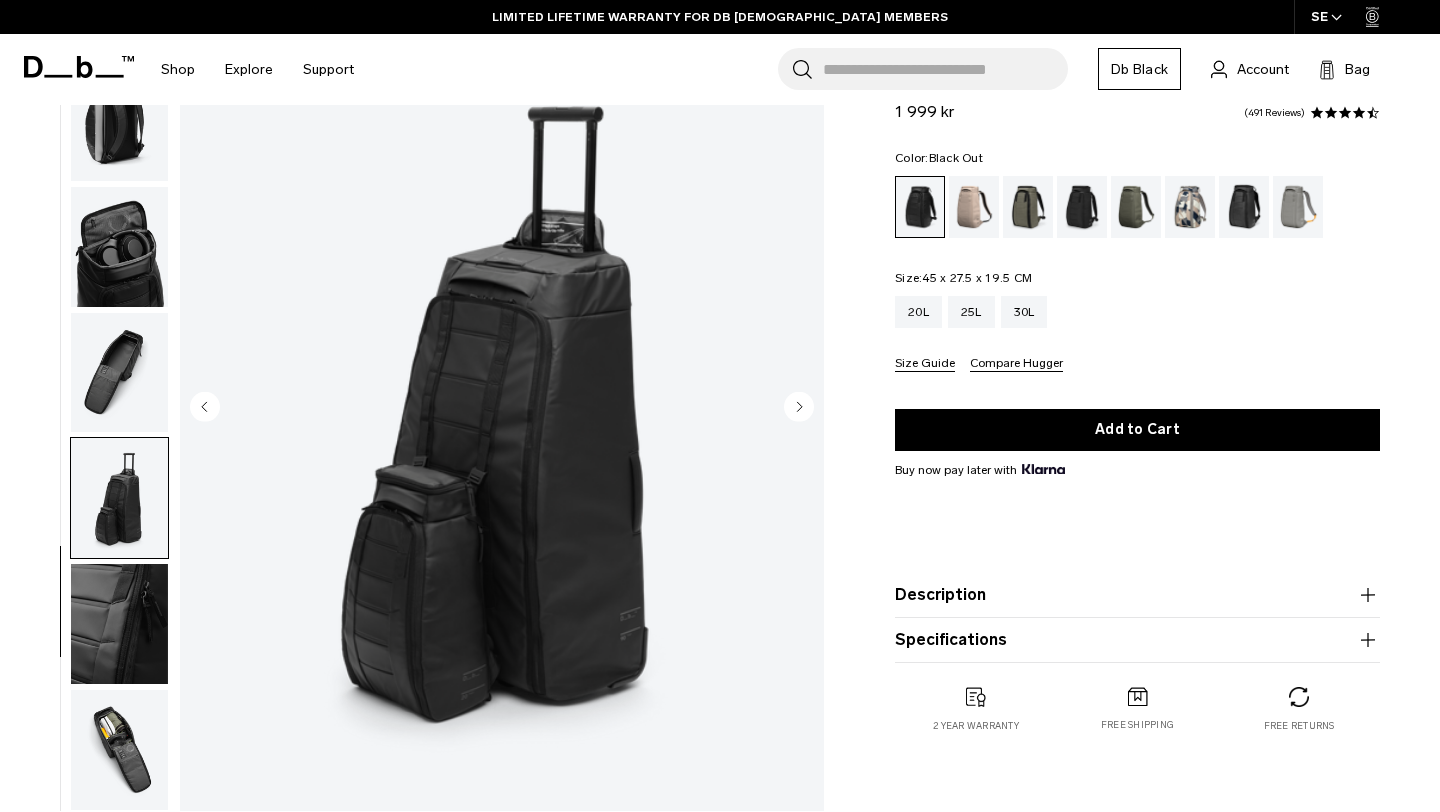 click at bounding box center [119, 624] 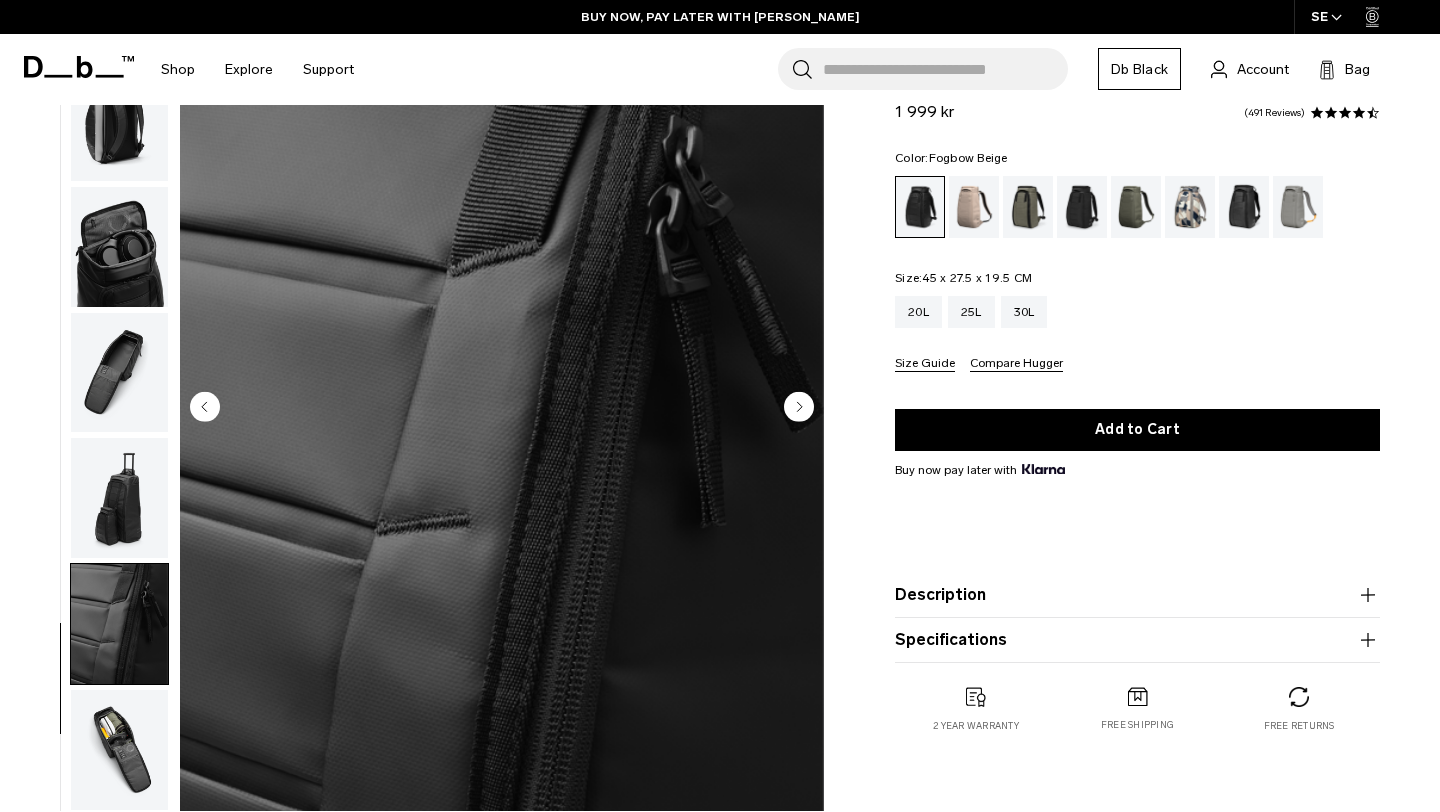 click at bounding box center [974, 207] 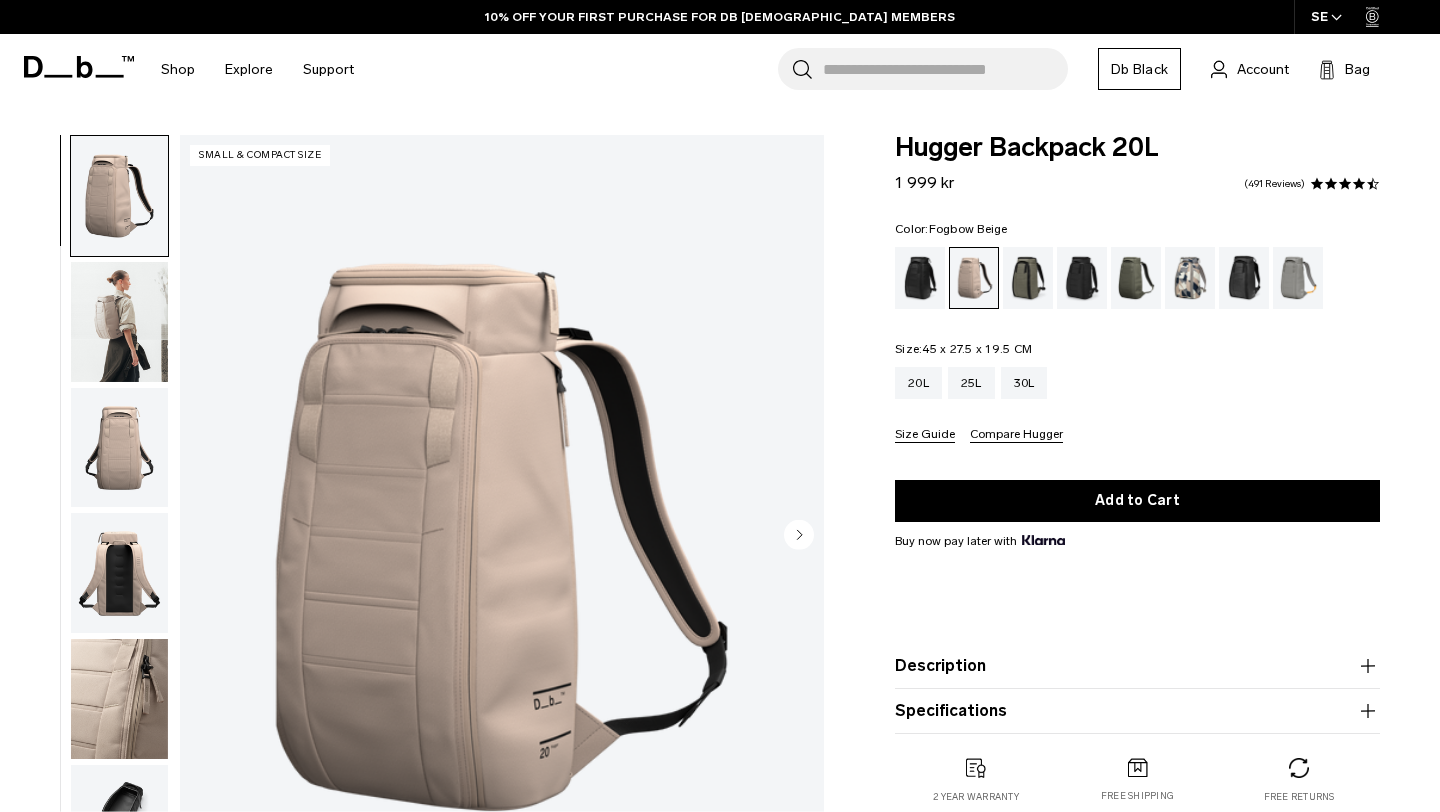scroll, scrollTop: 0, scrollLeft: 0, axis: both 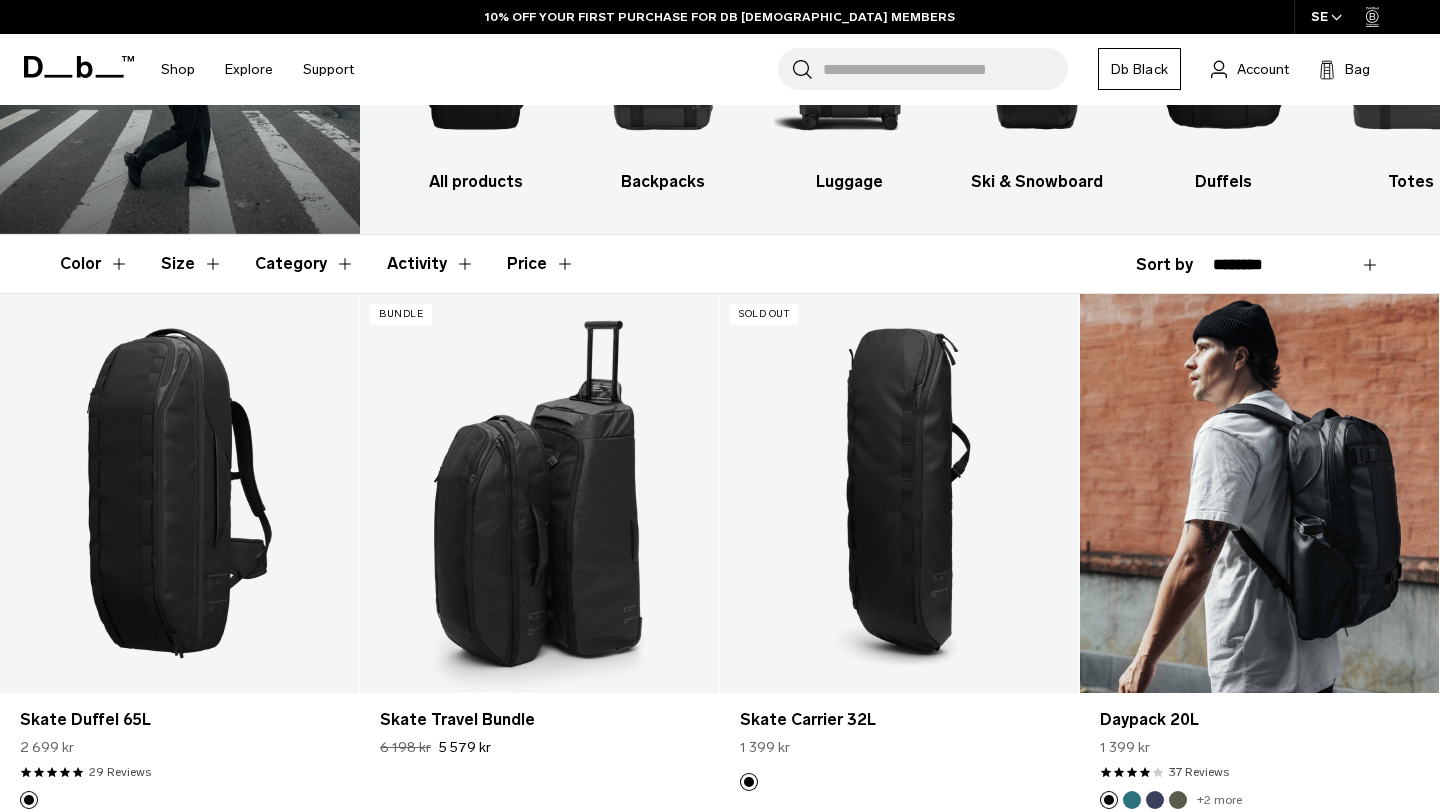click at bounding box center (1259, 493) 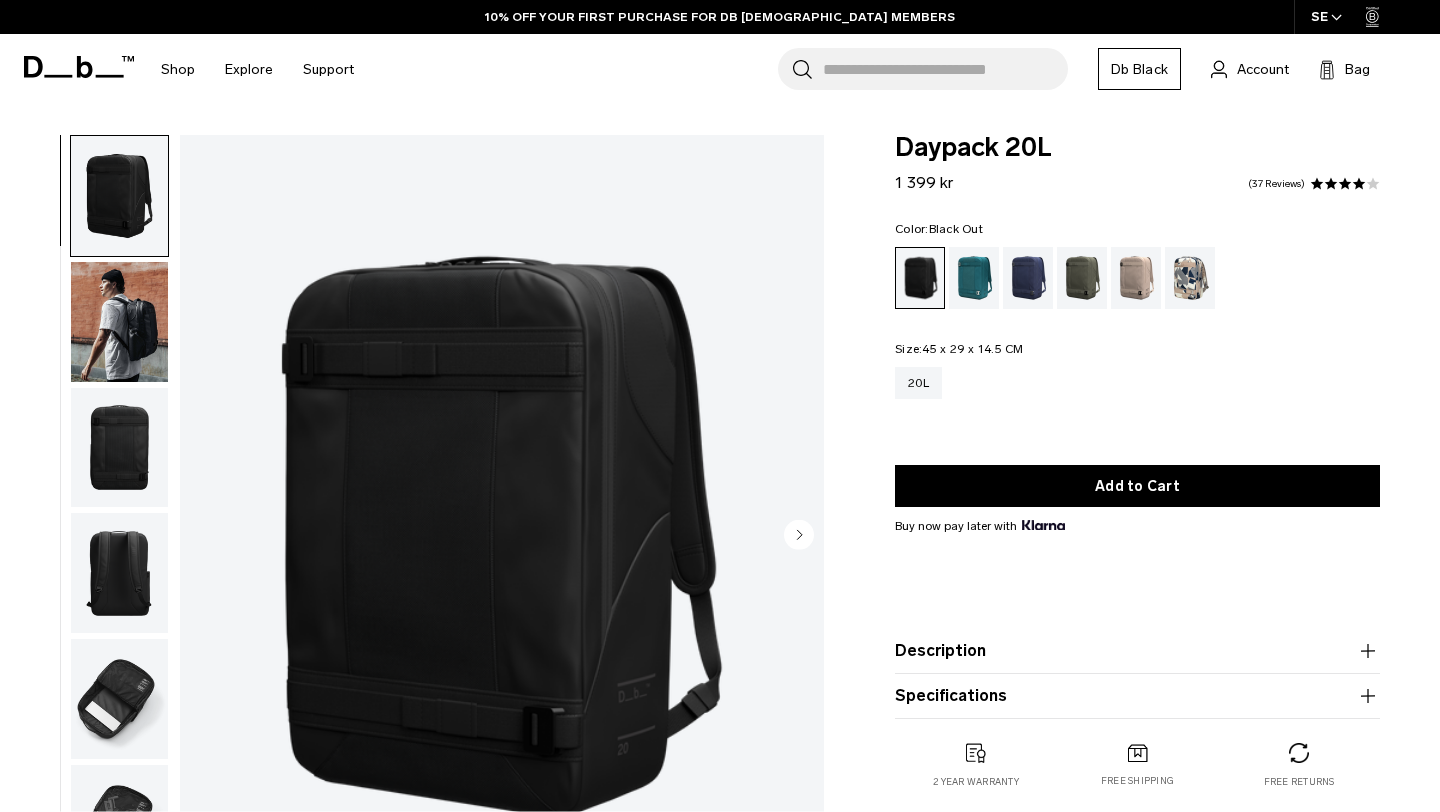 click at bounding box center (119, 322) 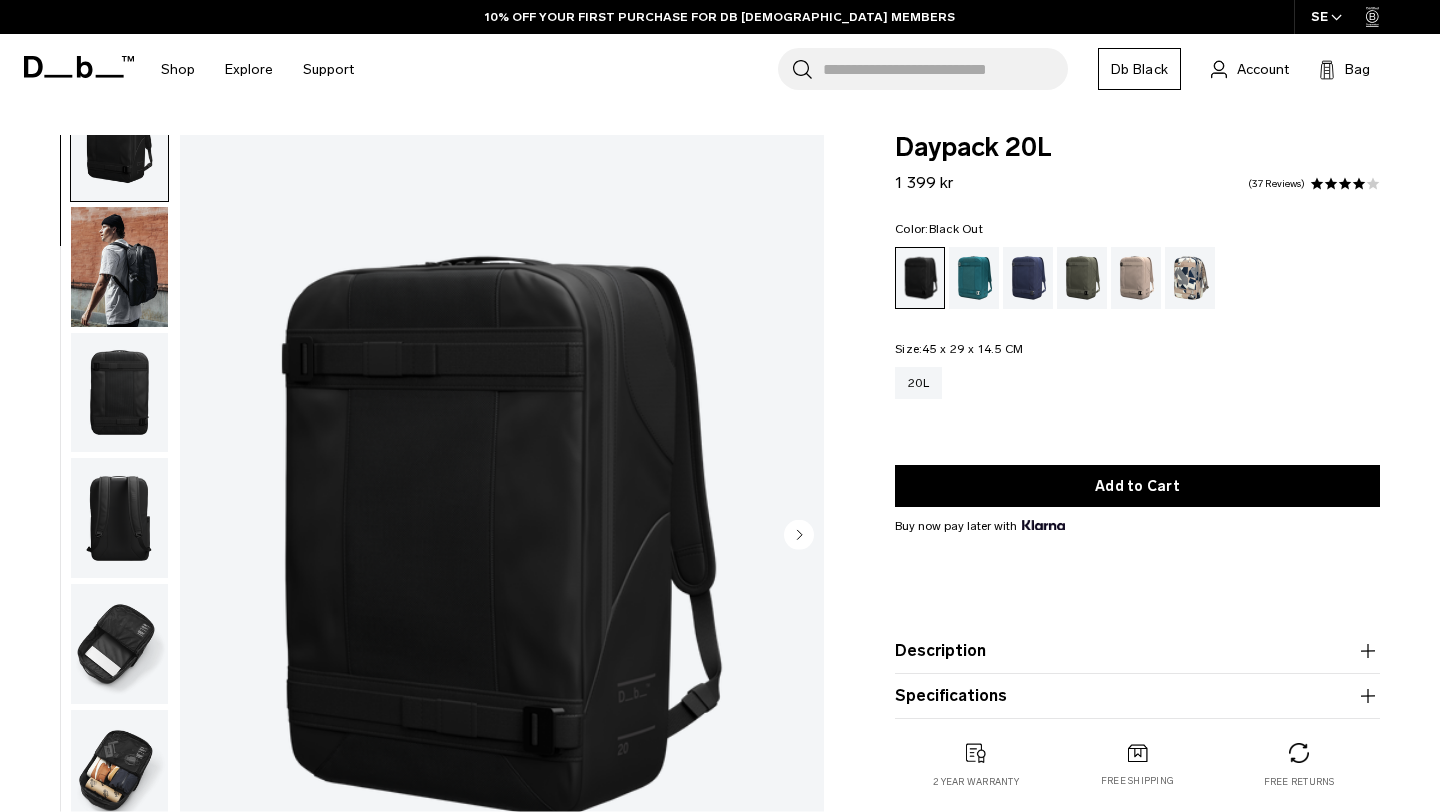 scroll, scrollTop: 0, scrollLeft: 0, axis: both 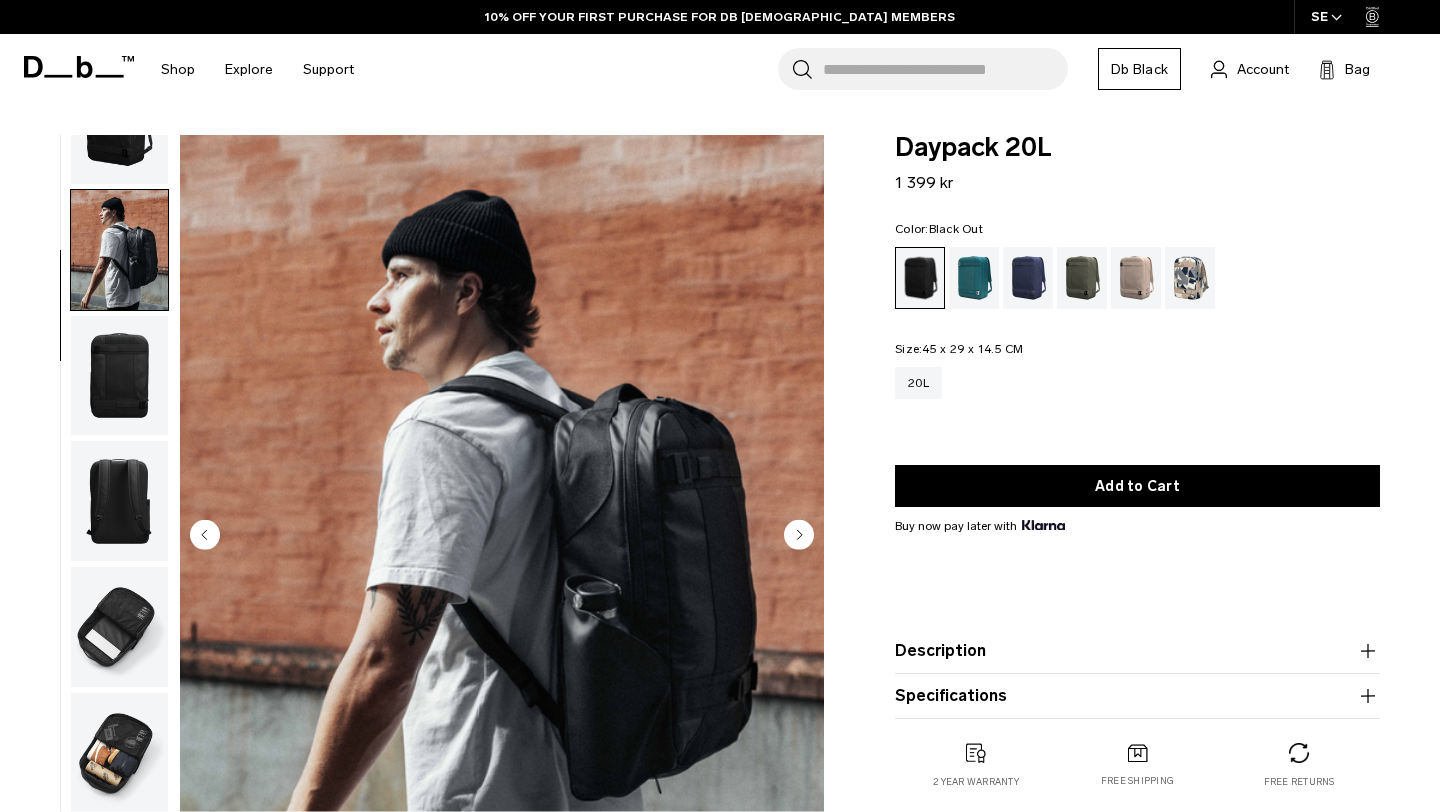 click at bounding box center [119, 376] 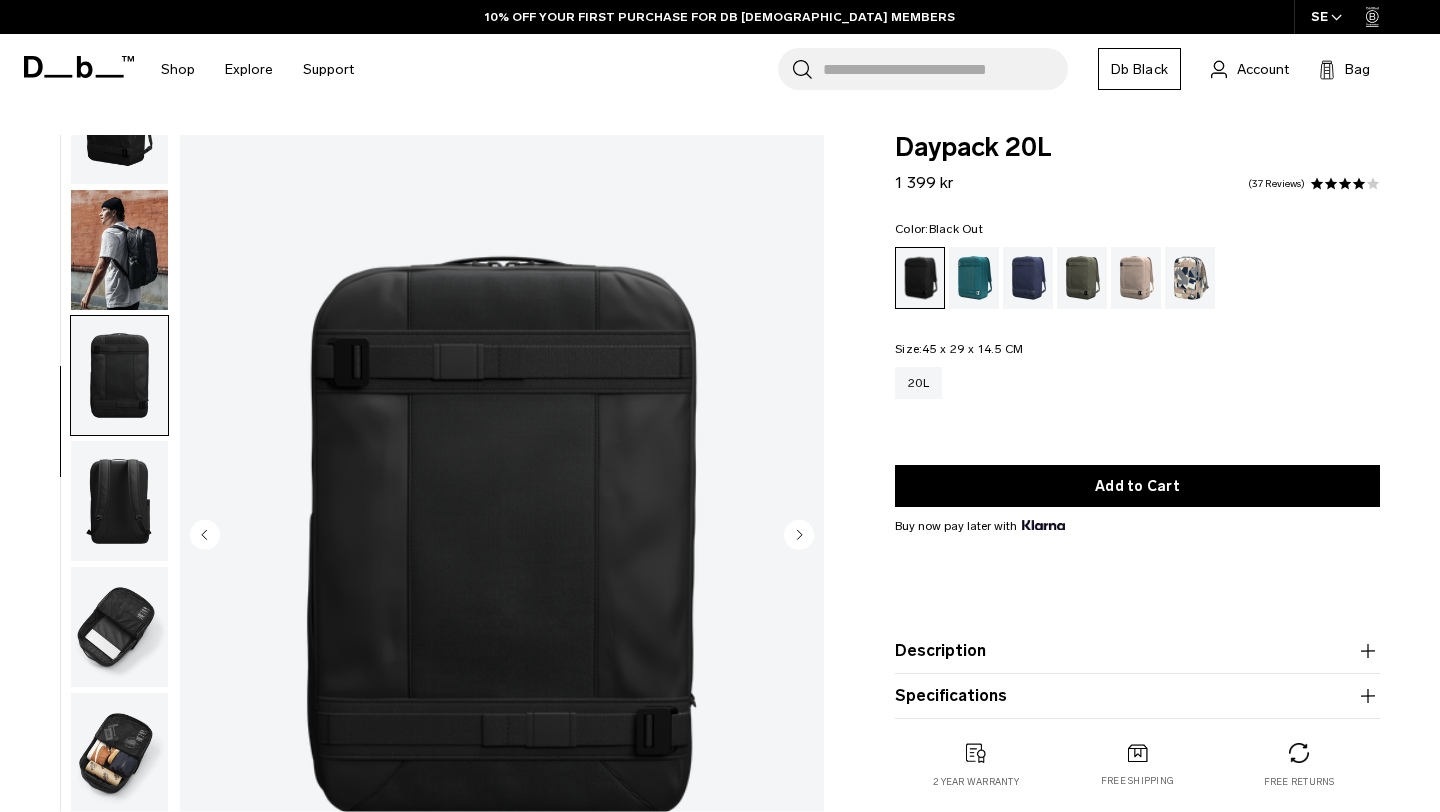 click at bounding box center [119, 501] 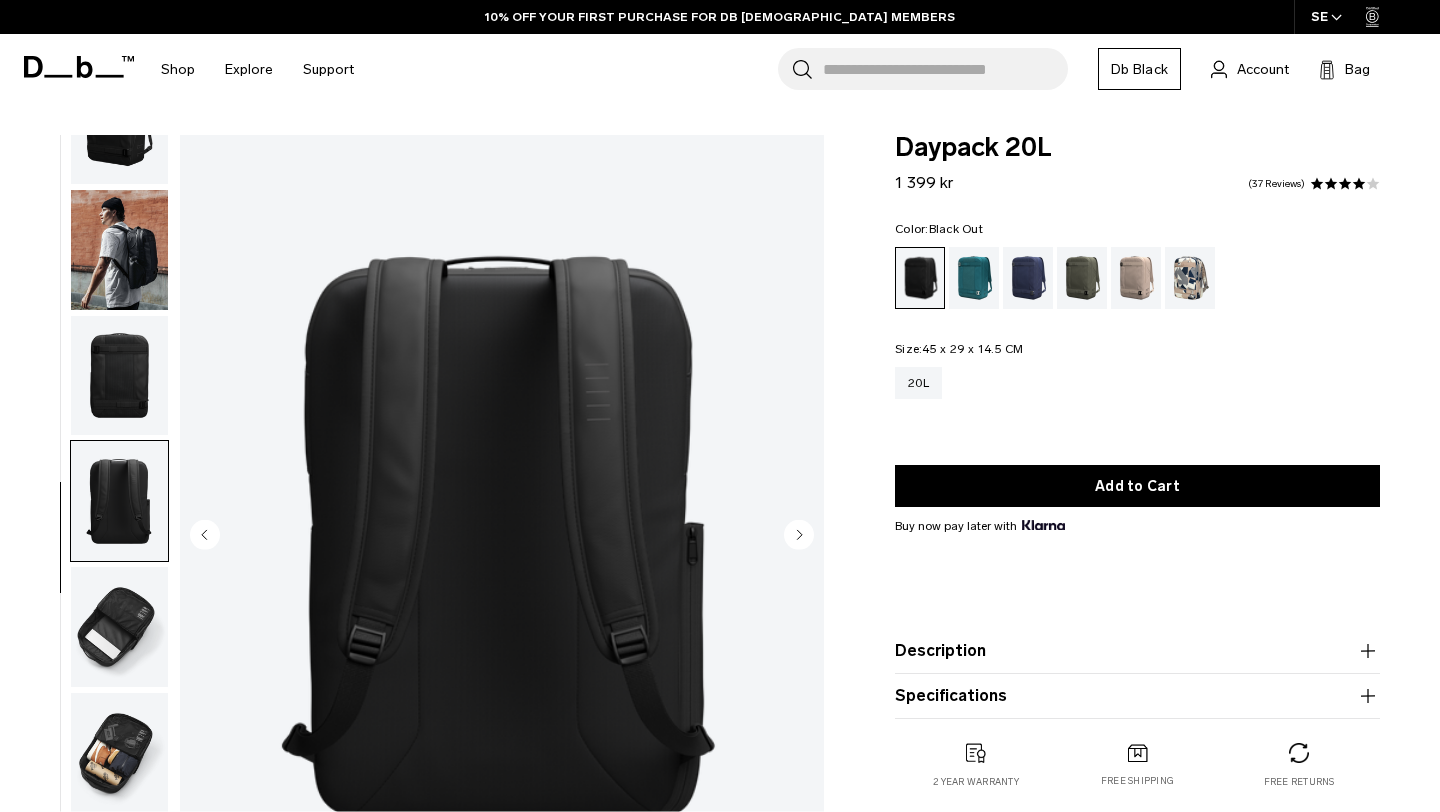 click at bounding box center (119, 627) 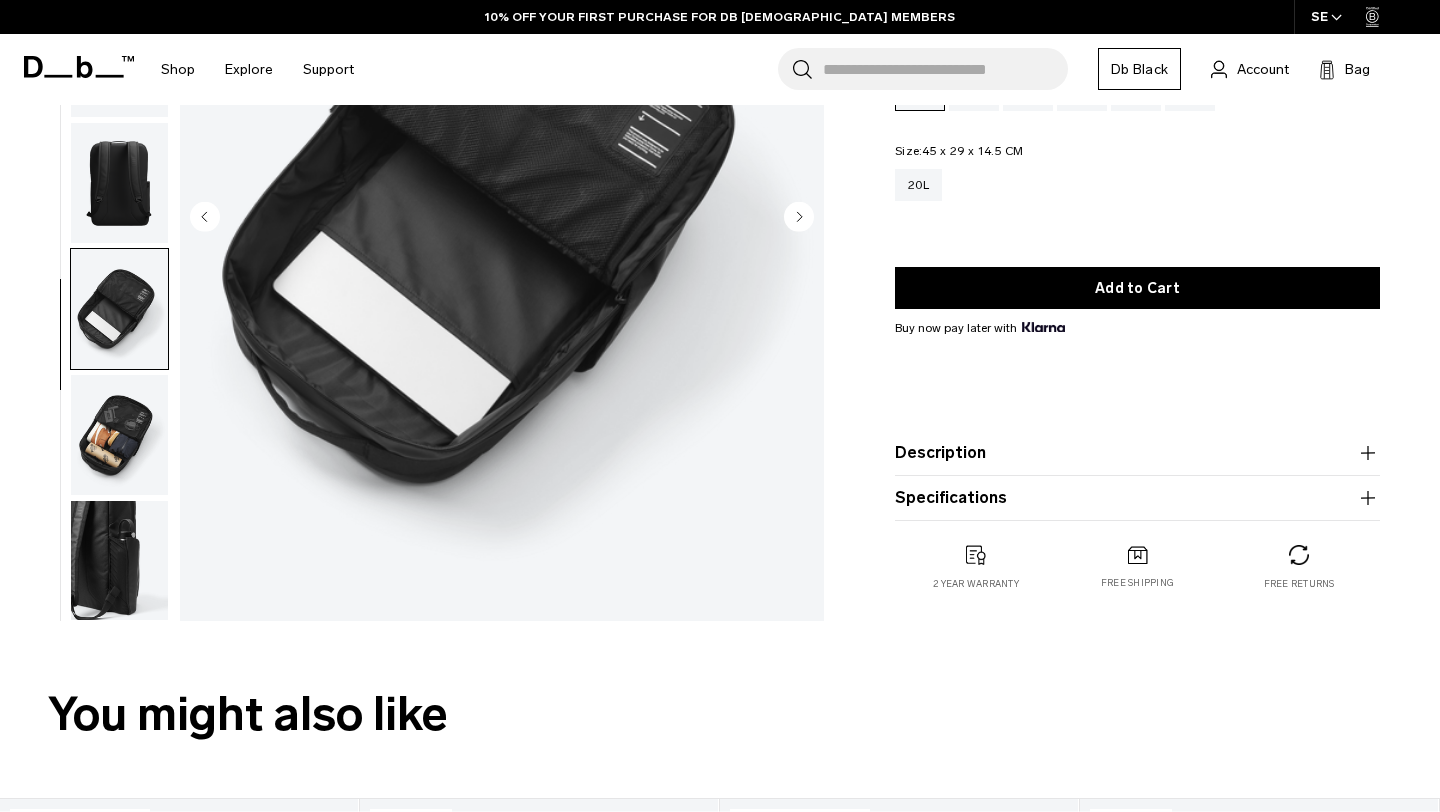 scroll, scrollTop: 341, scrollLeft: 0, axis: vertical 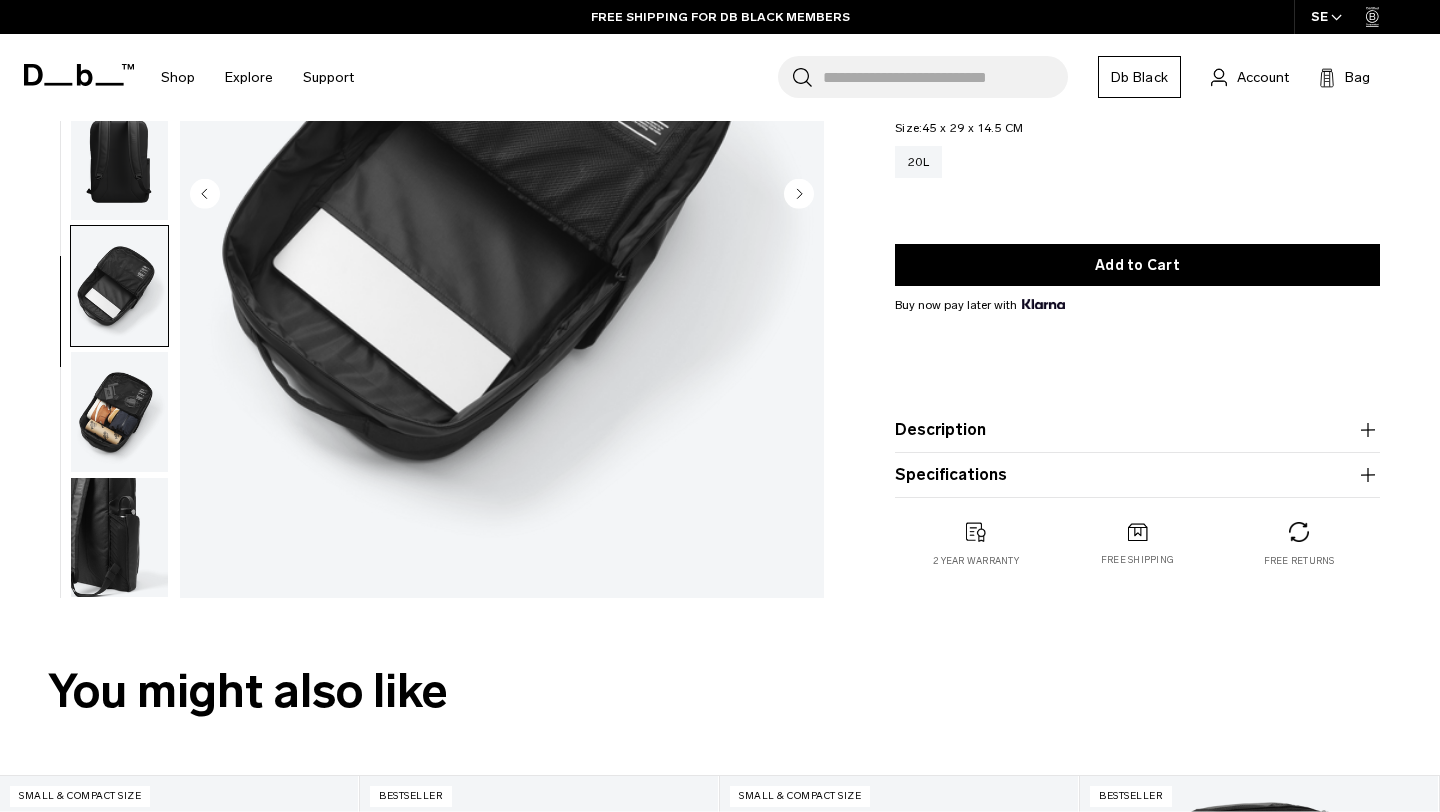 click at bounding box center (119, 412) 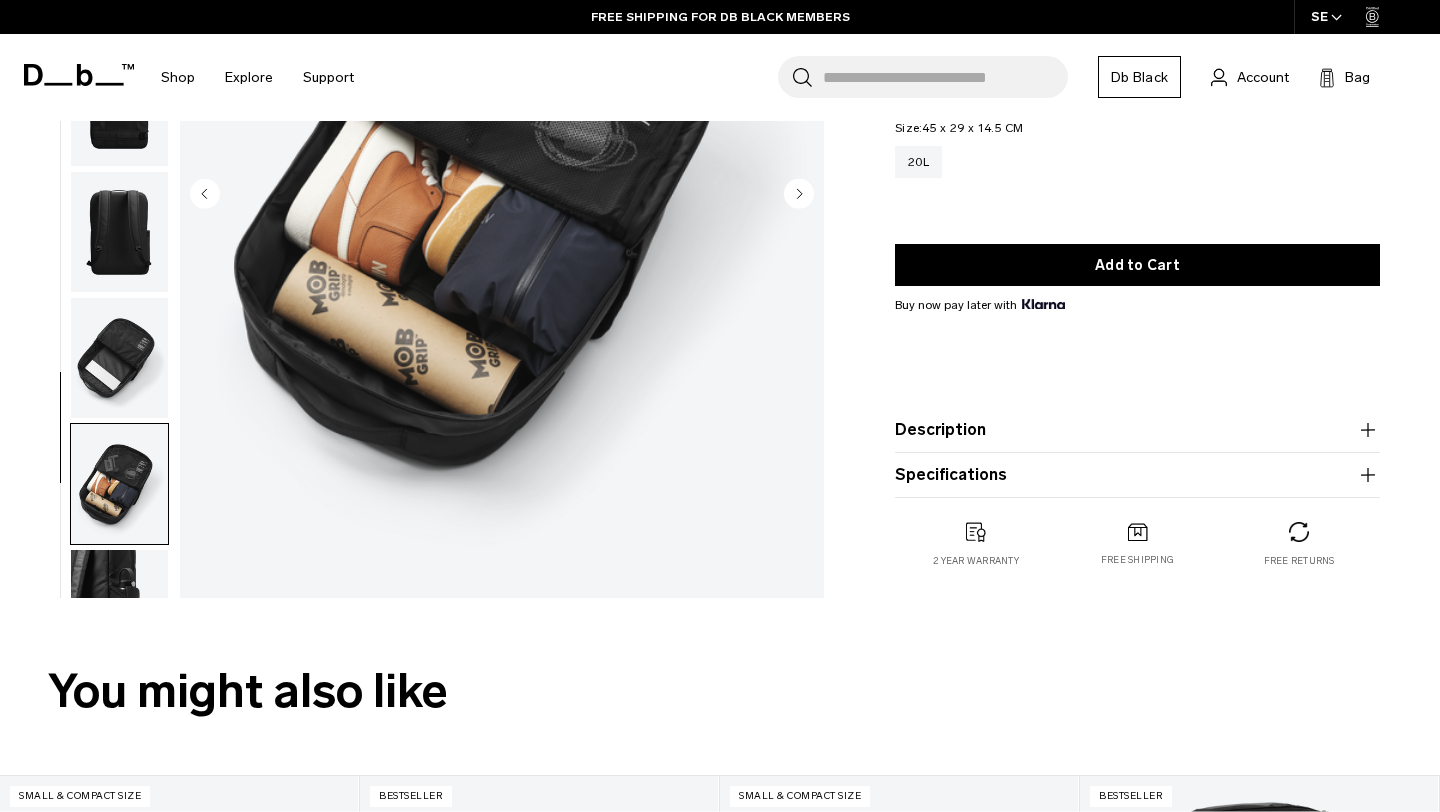 scroll, scrollTop: 72, scrollLeft: 0, axis: vertical 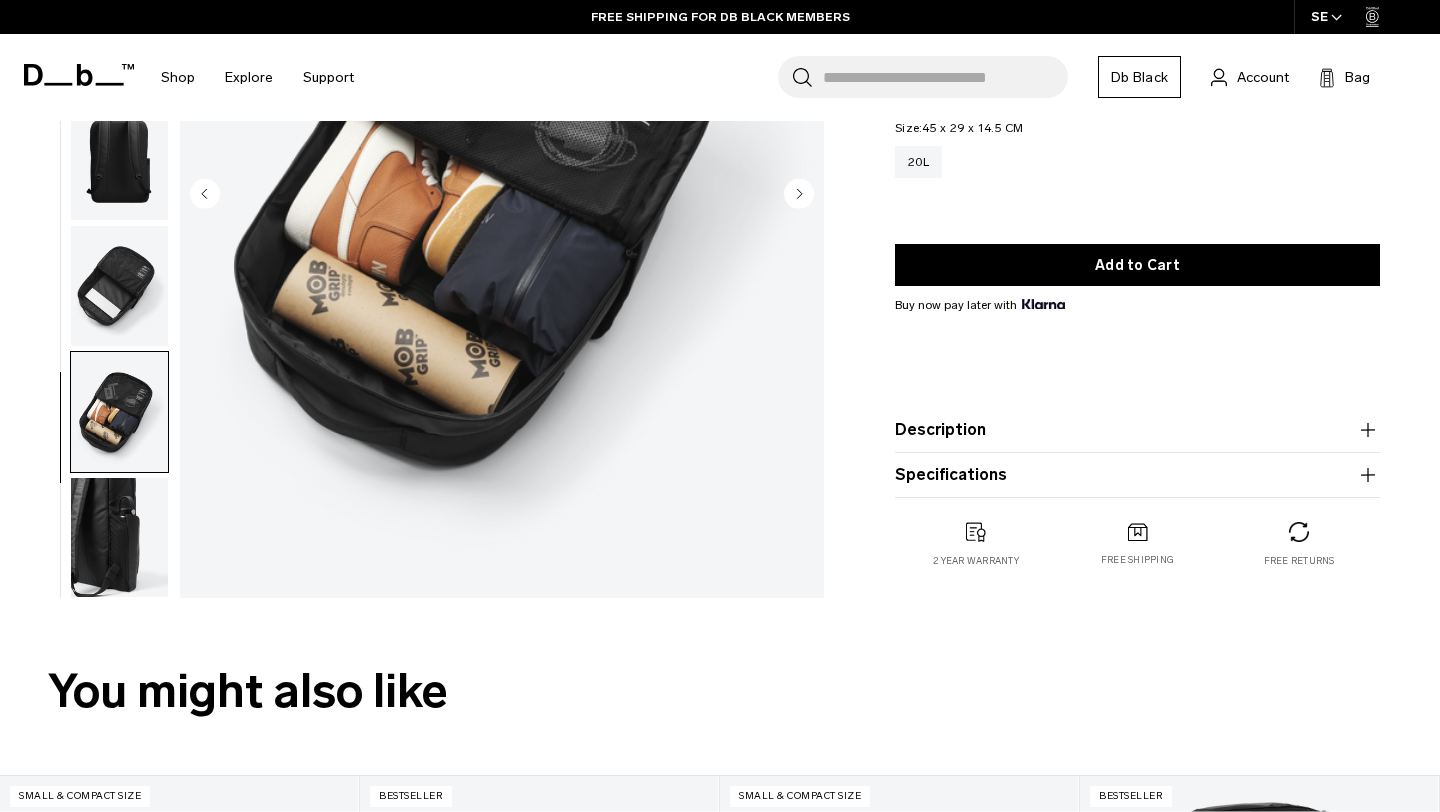 click at bounding box center [119, 538] 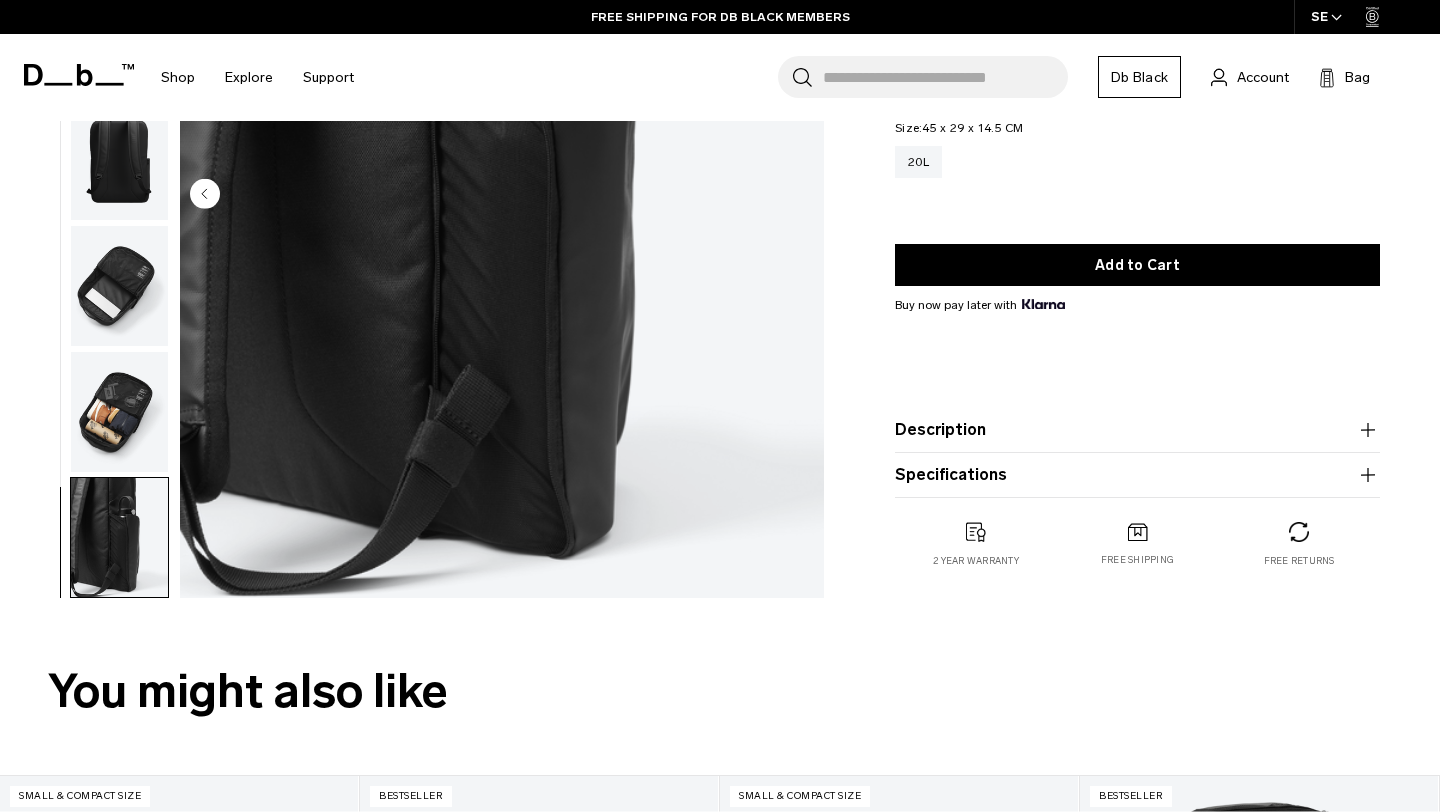 click at bounding box center (119, 412) 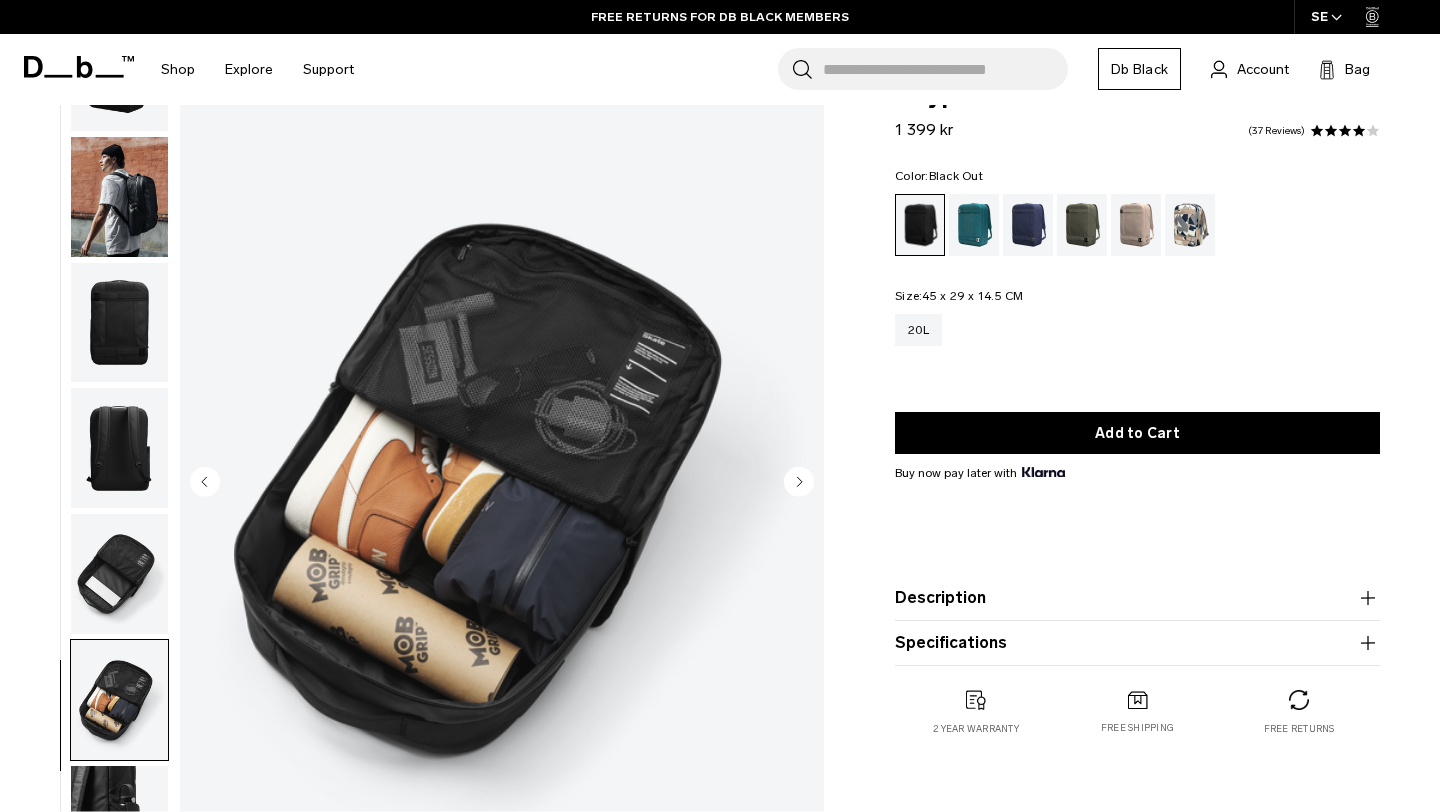 scroll, scrollTop: 0, scrollLeft: 0, axis: both 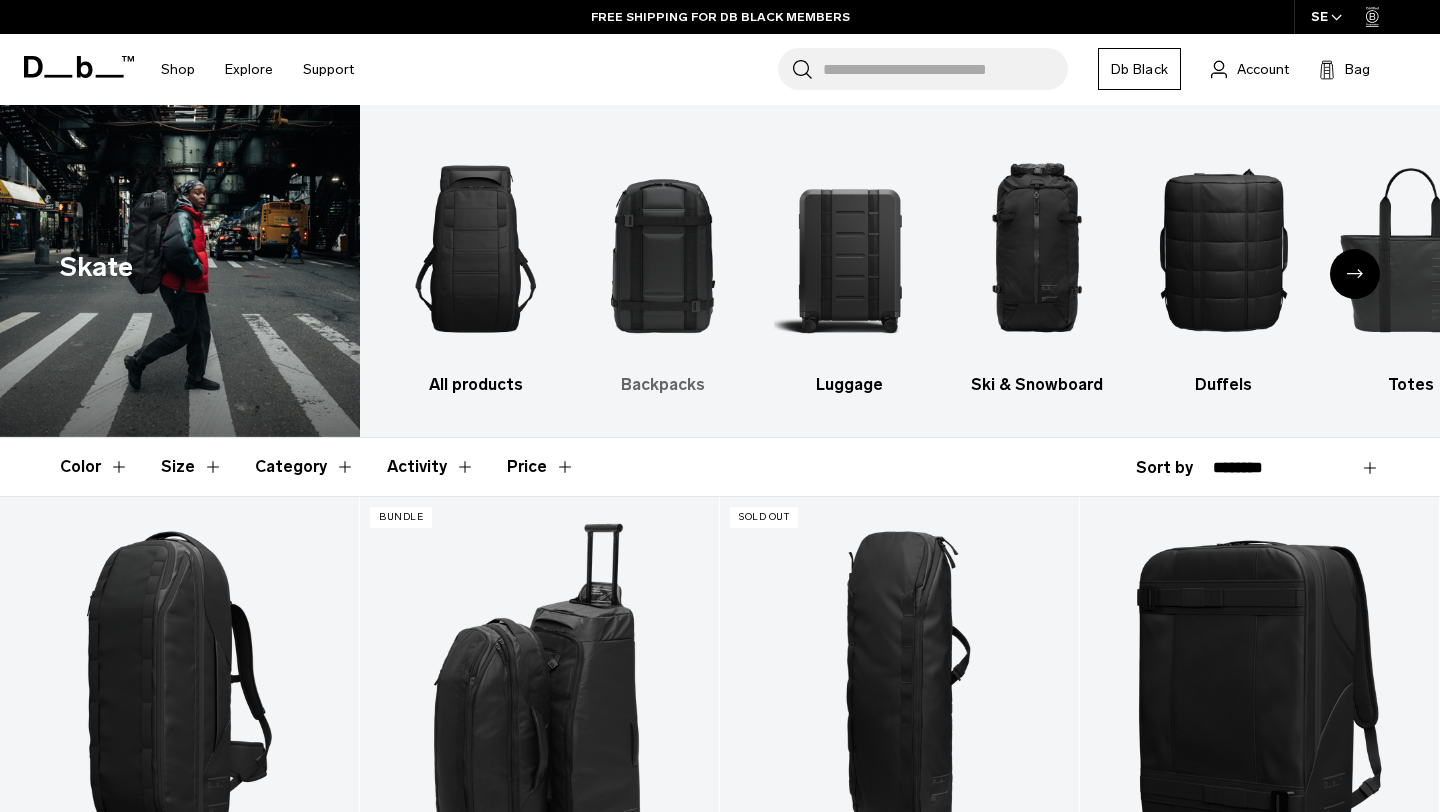 click at bounding box center (663, 249) 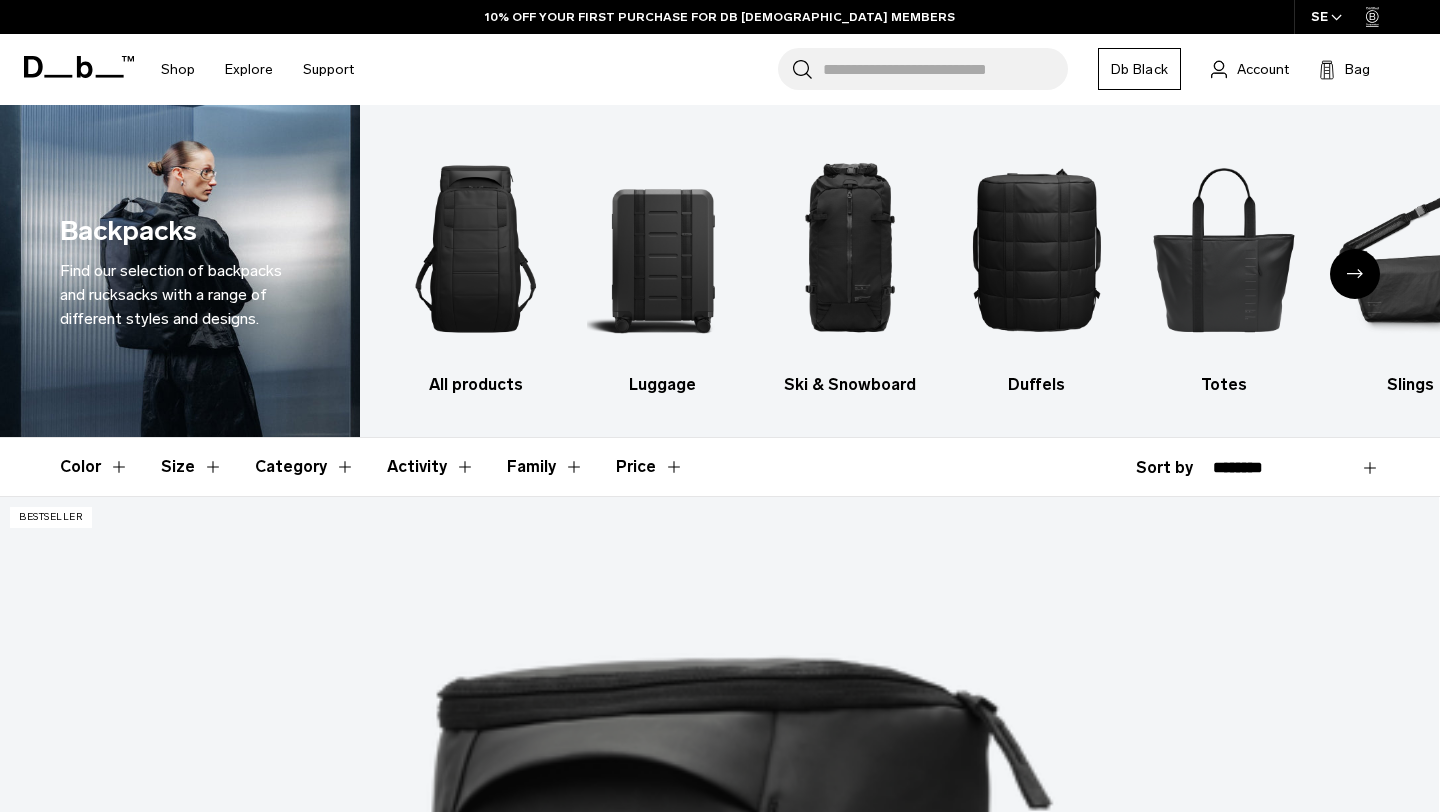 scroll, scrollTop: 542, scrollLeft: 0, axis: vertical 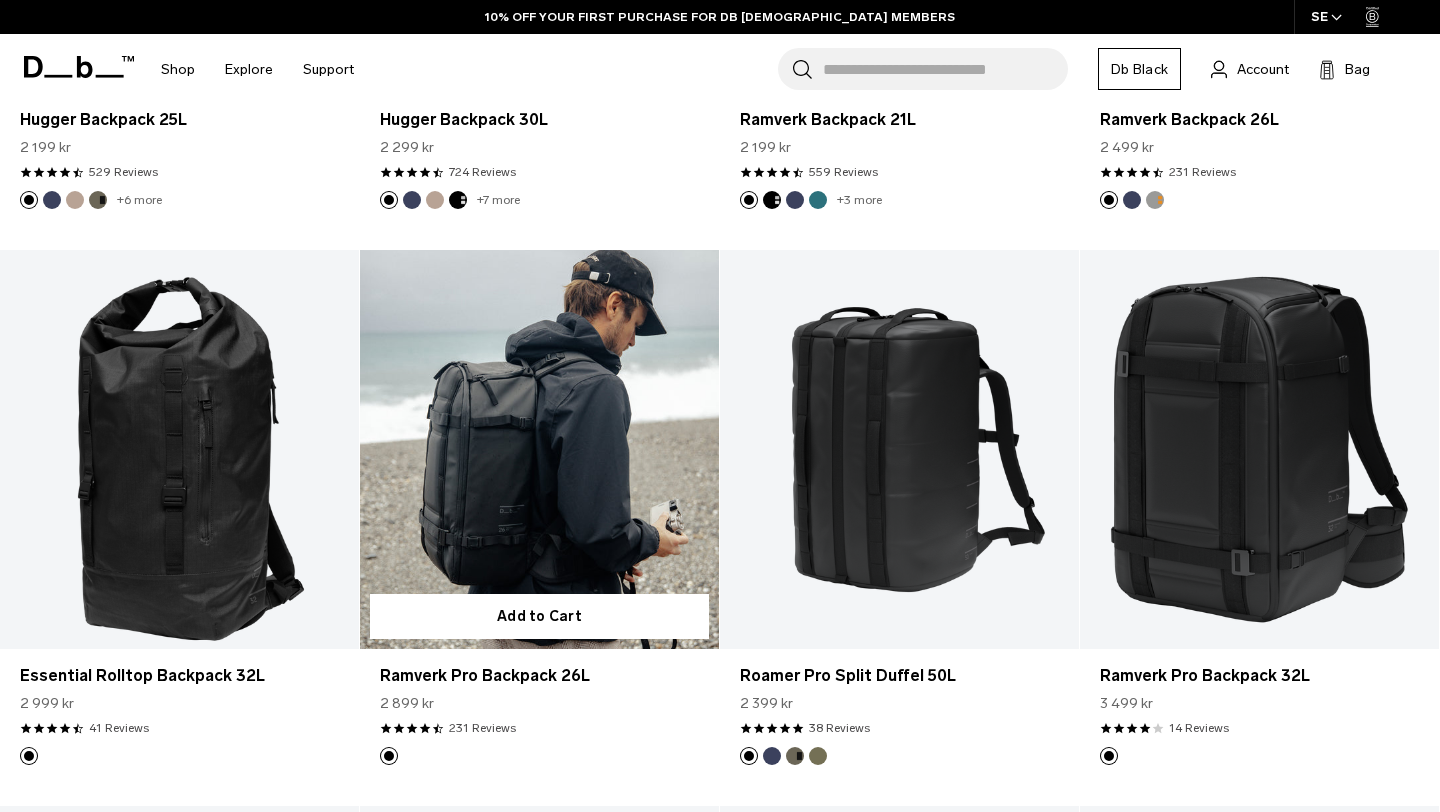 click at bounding box center (539, 449) 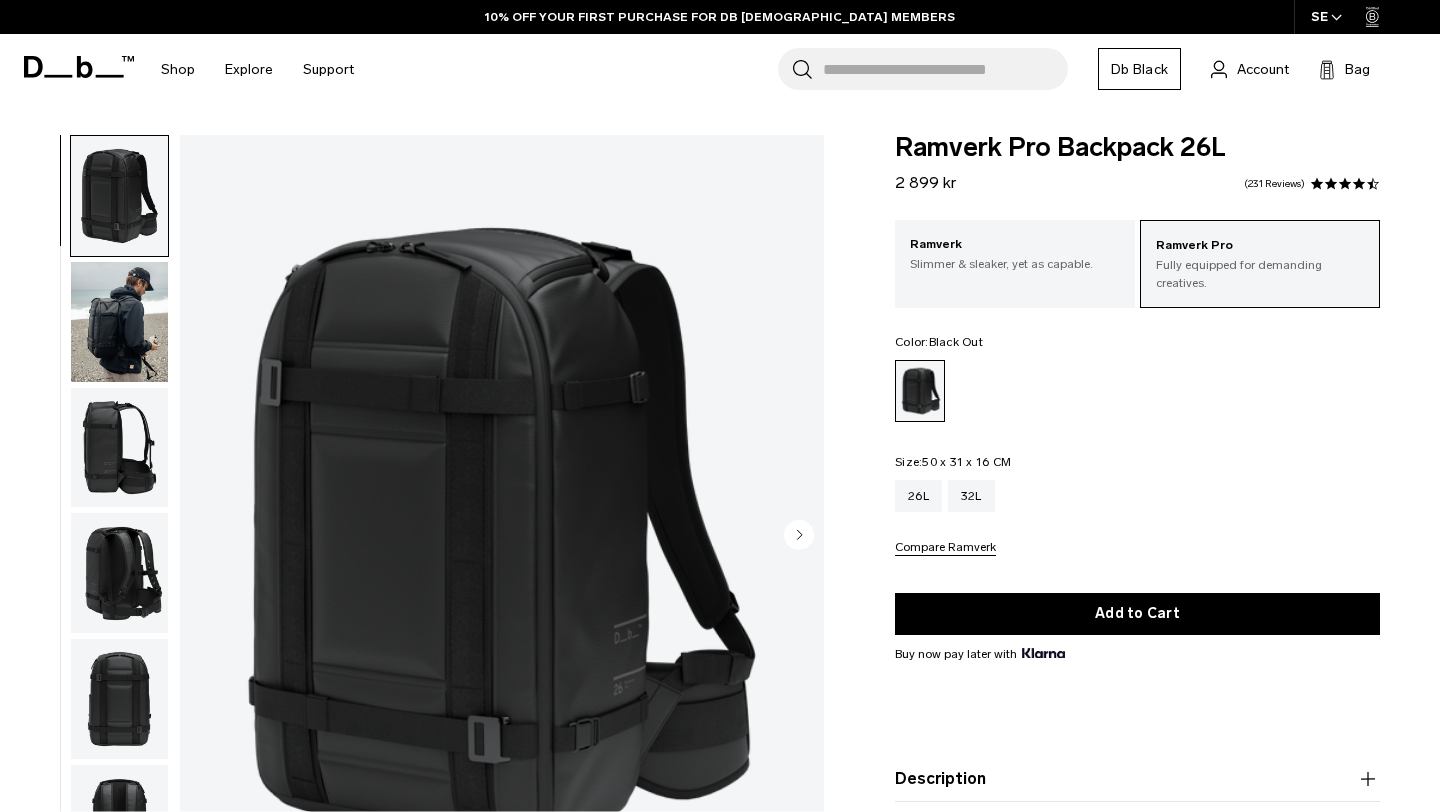 click at bounding box center [119, 322] 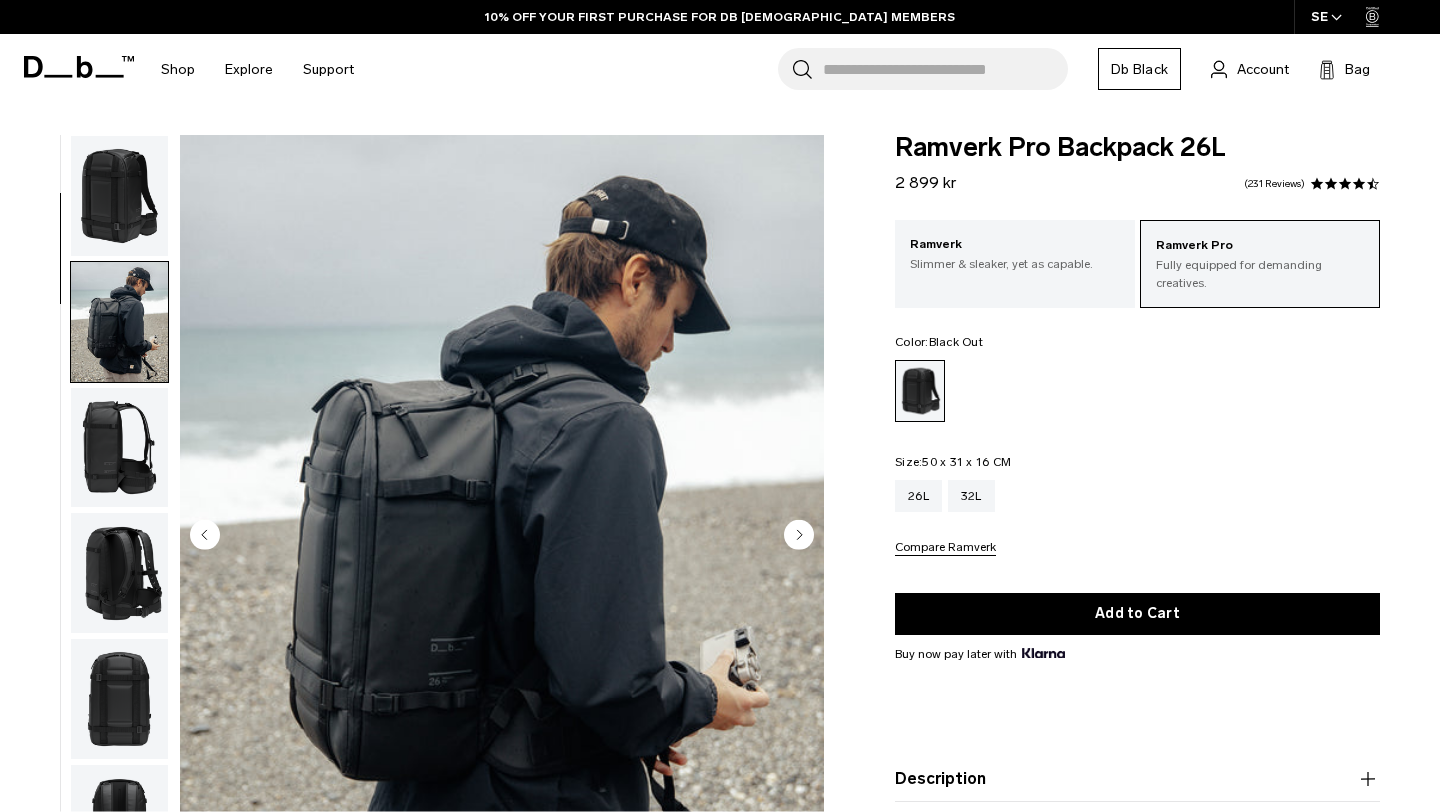 scroll, scrollTop: 126, scrollLeft: 0, axis: vertical 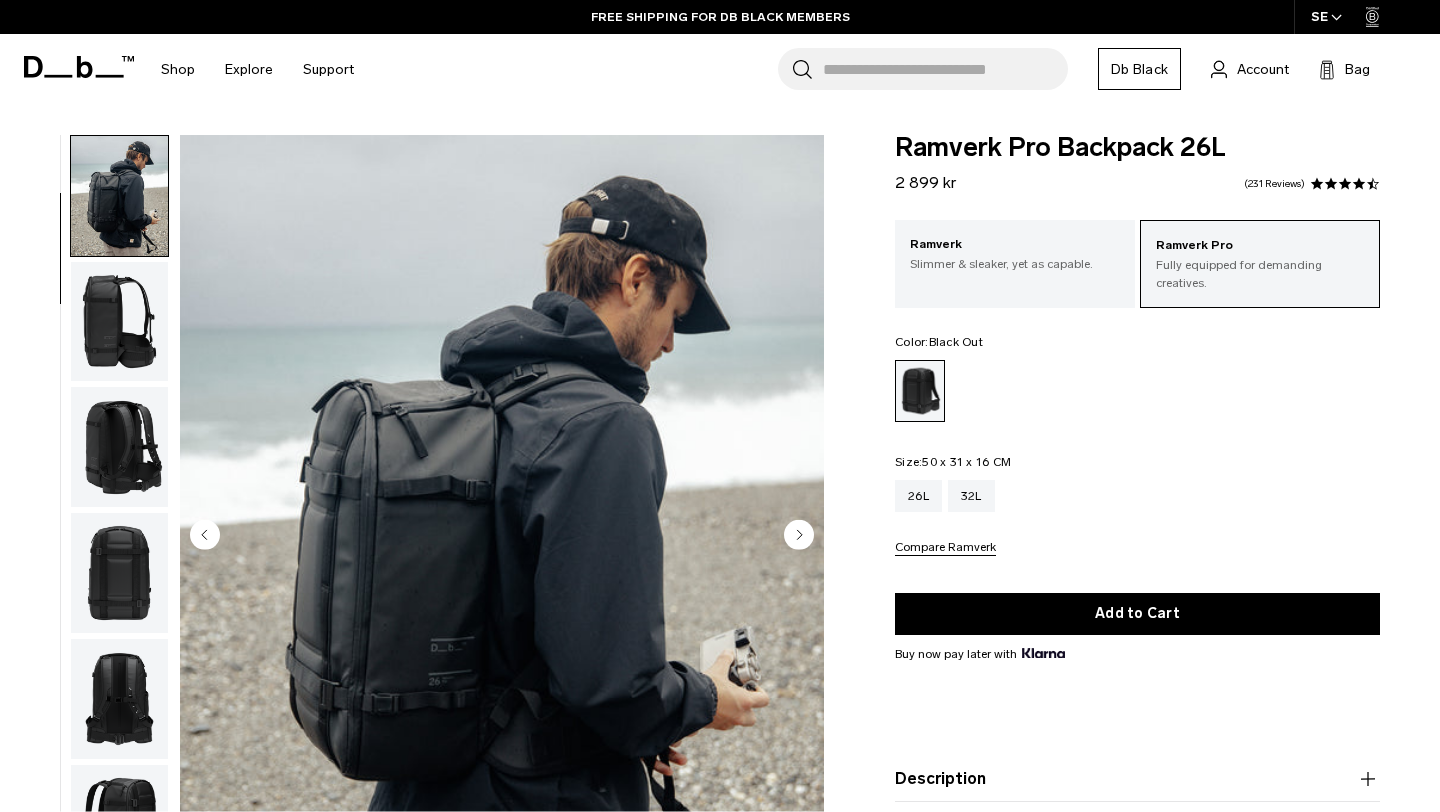 click at bounding box center [119, 322] 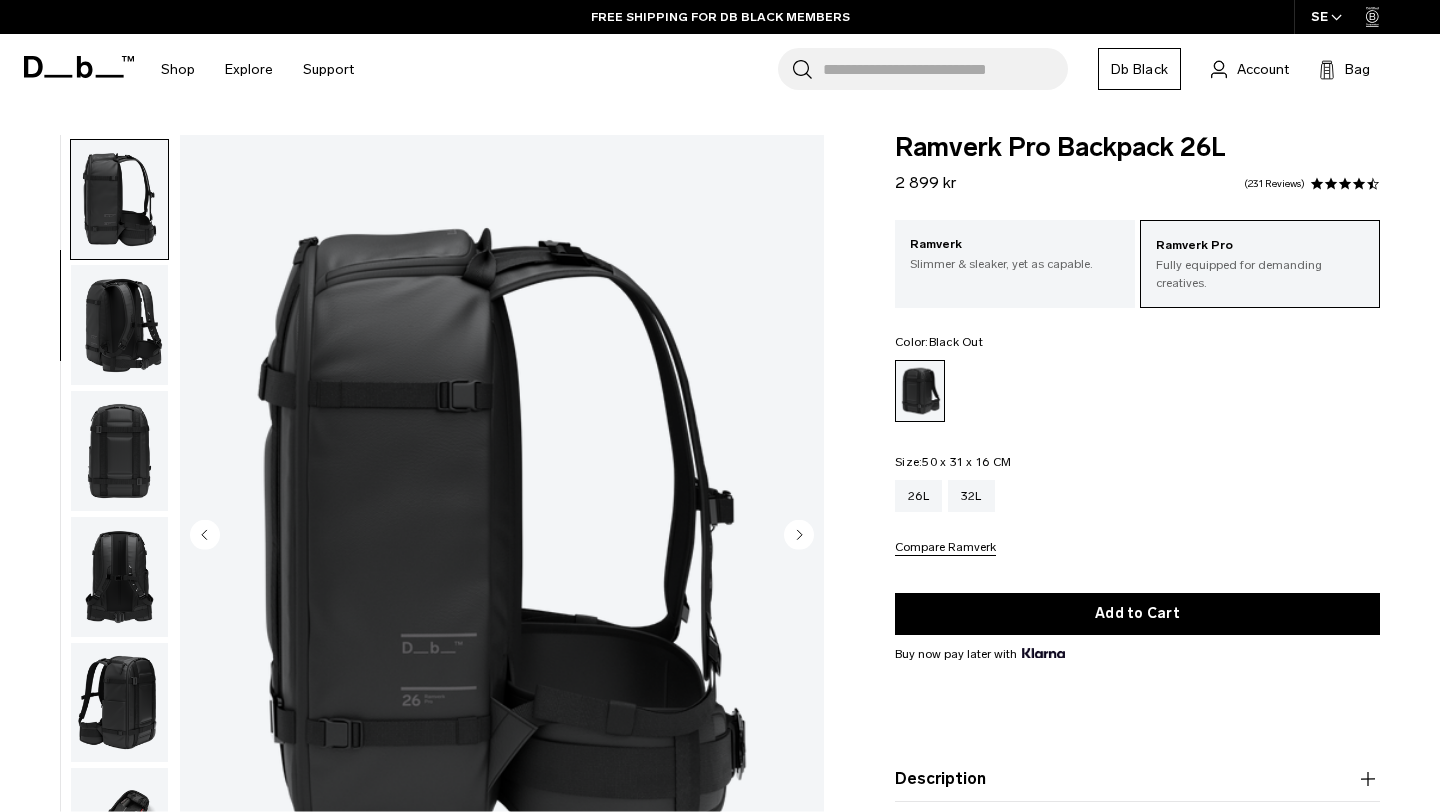 scroll, scrollTop: 252, scrollLeft: 0, axis: vertical 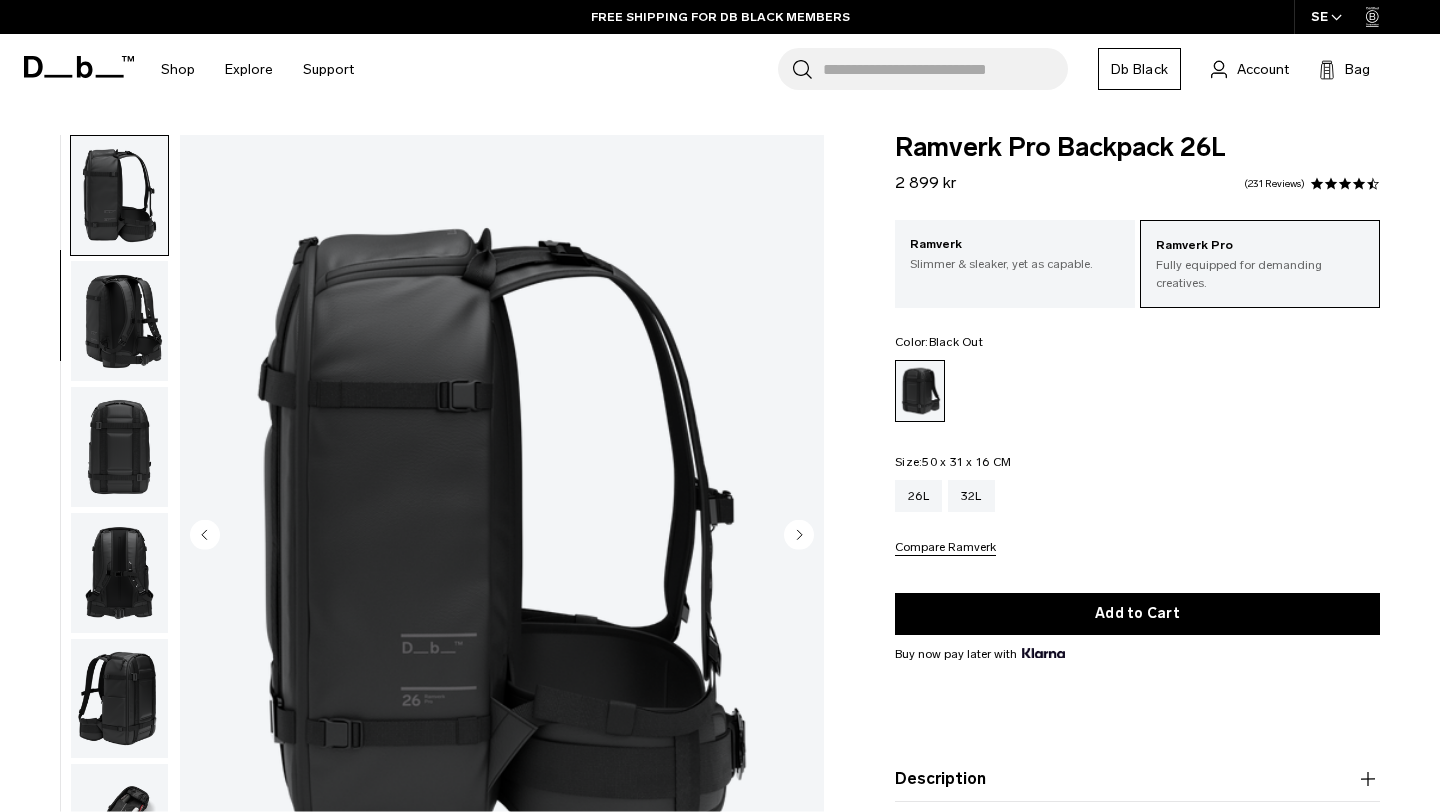 click at bounding box center (119, 321) 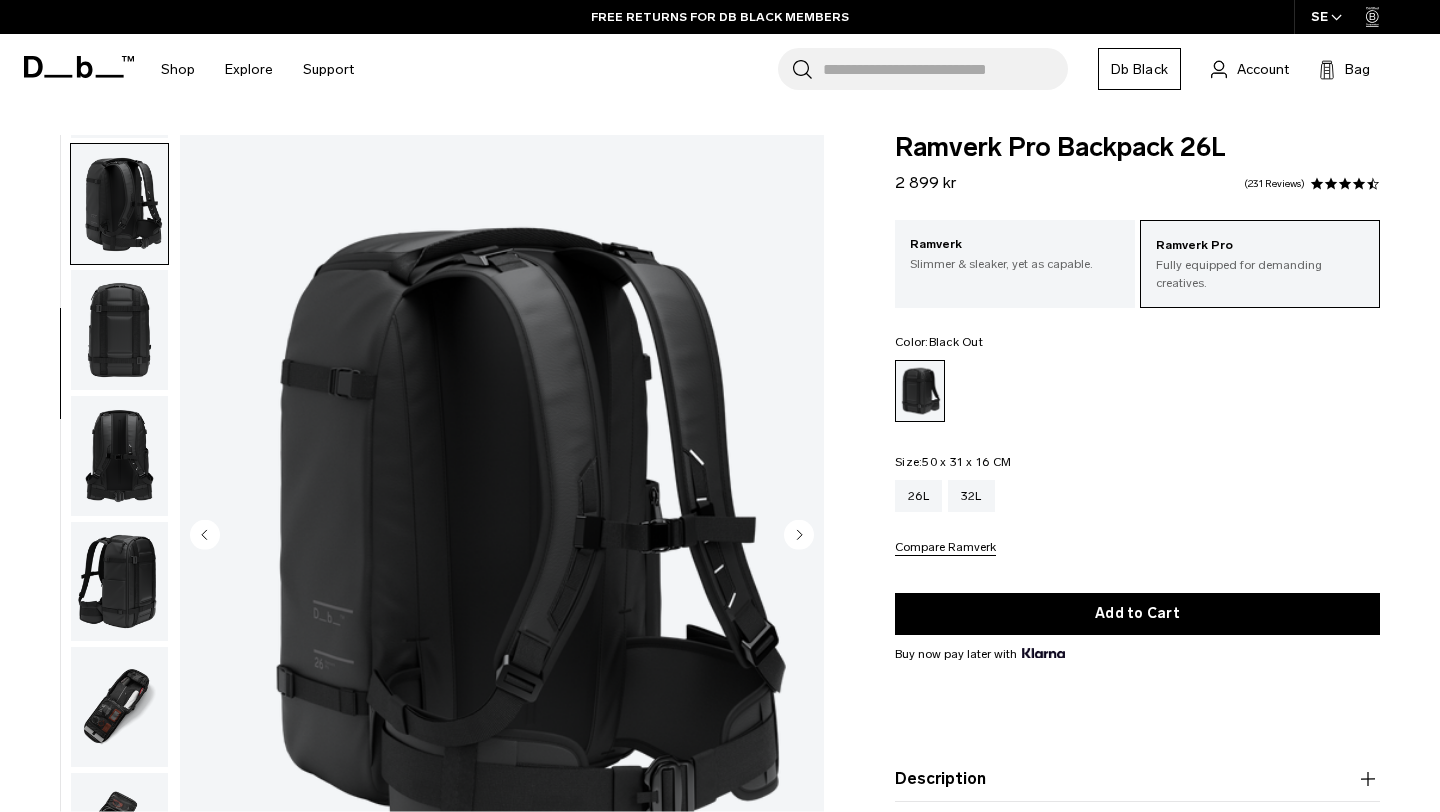 scroll, scrollTop: 377, scrollLeft: 0, axis: vertical 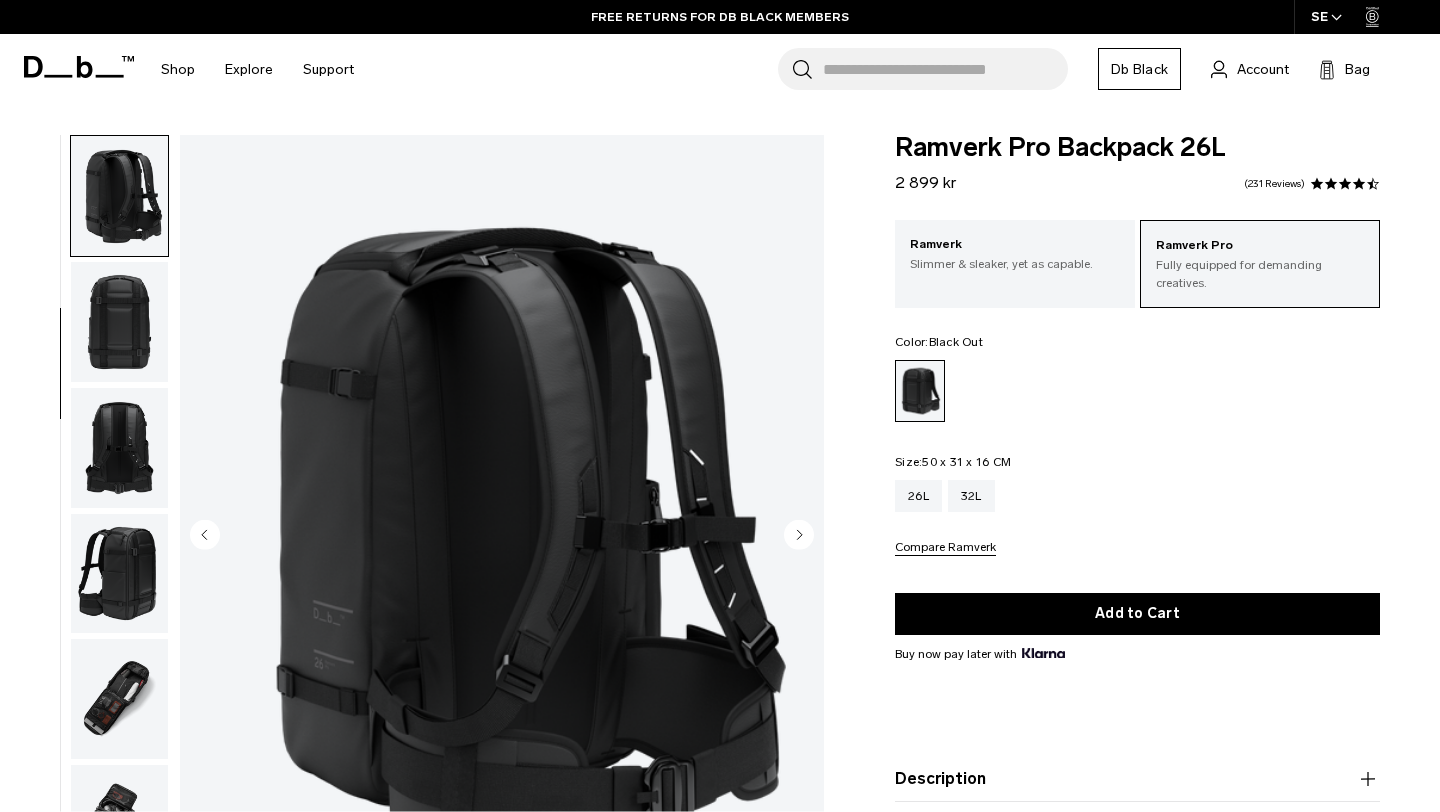 click at bounding box center (119, 322) 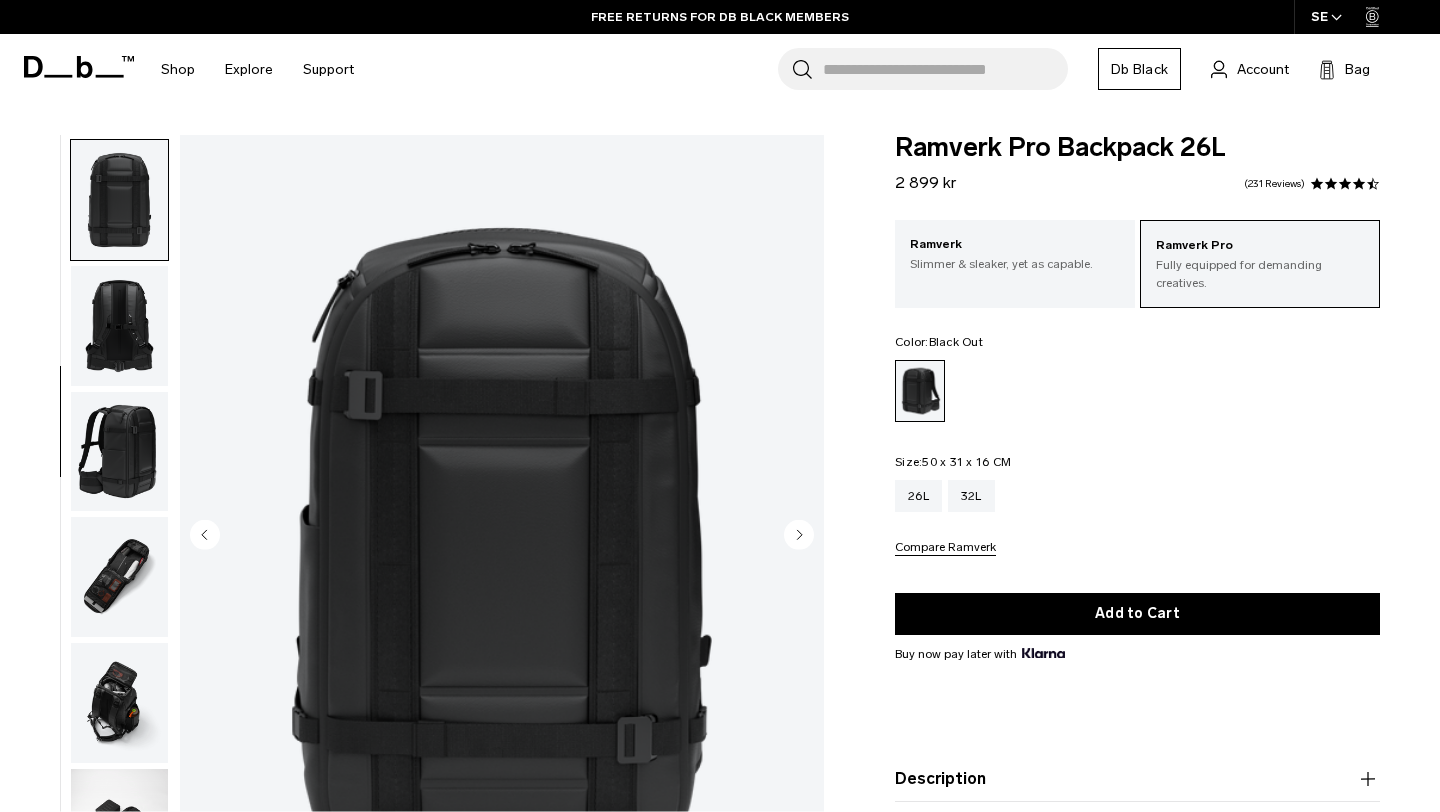 scroll, scrollTop: 503, scrollLeft: 0, axis: vertical 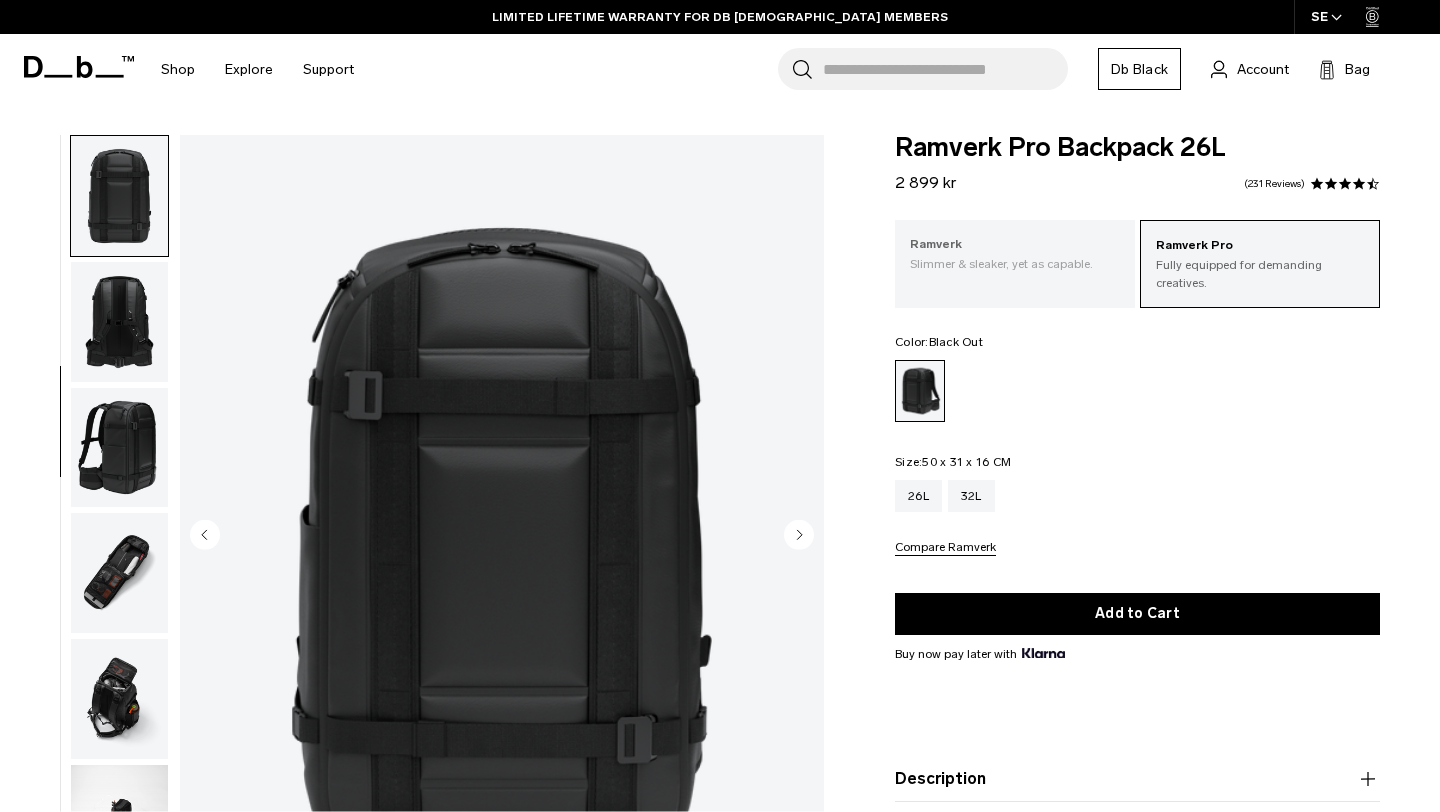 click on "Ramverk
Slimmer & sleaker, yet as capable." at bounding box center (1015, 254) 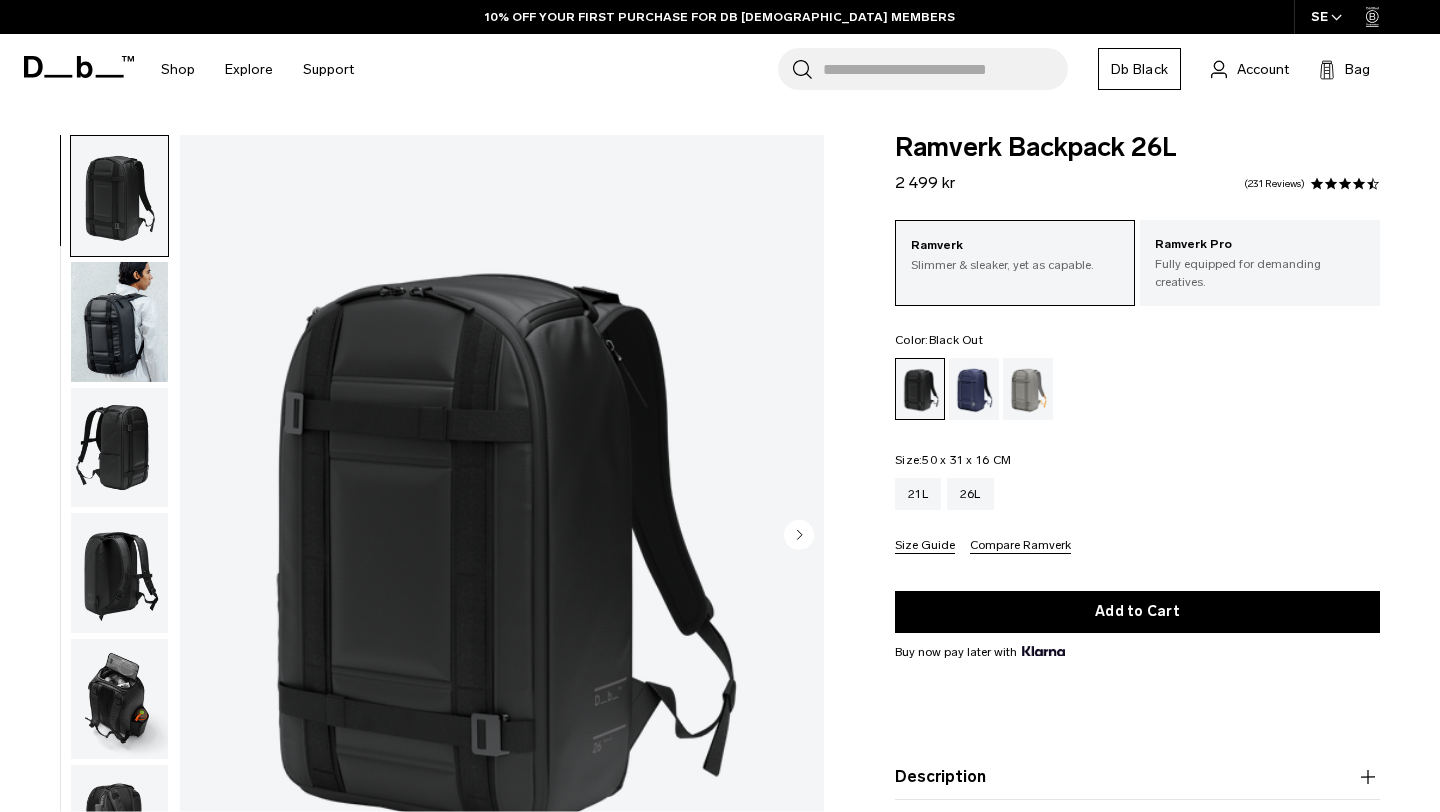 scroll, scrollTop: 5, scrollLeft: 0, axis: vertical 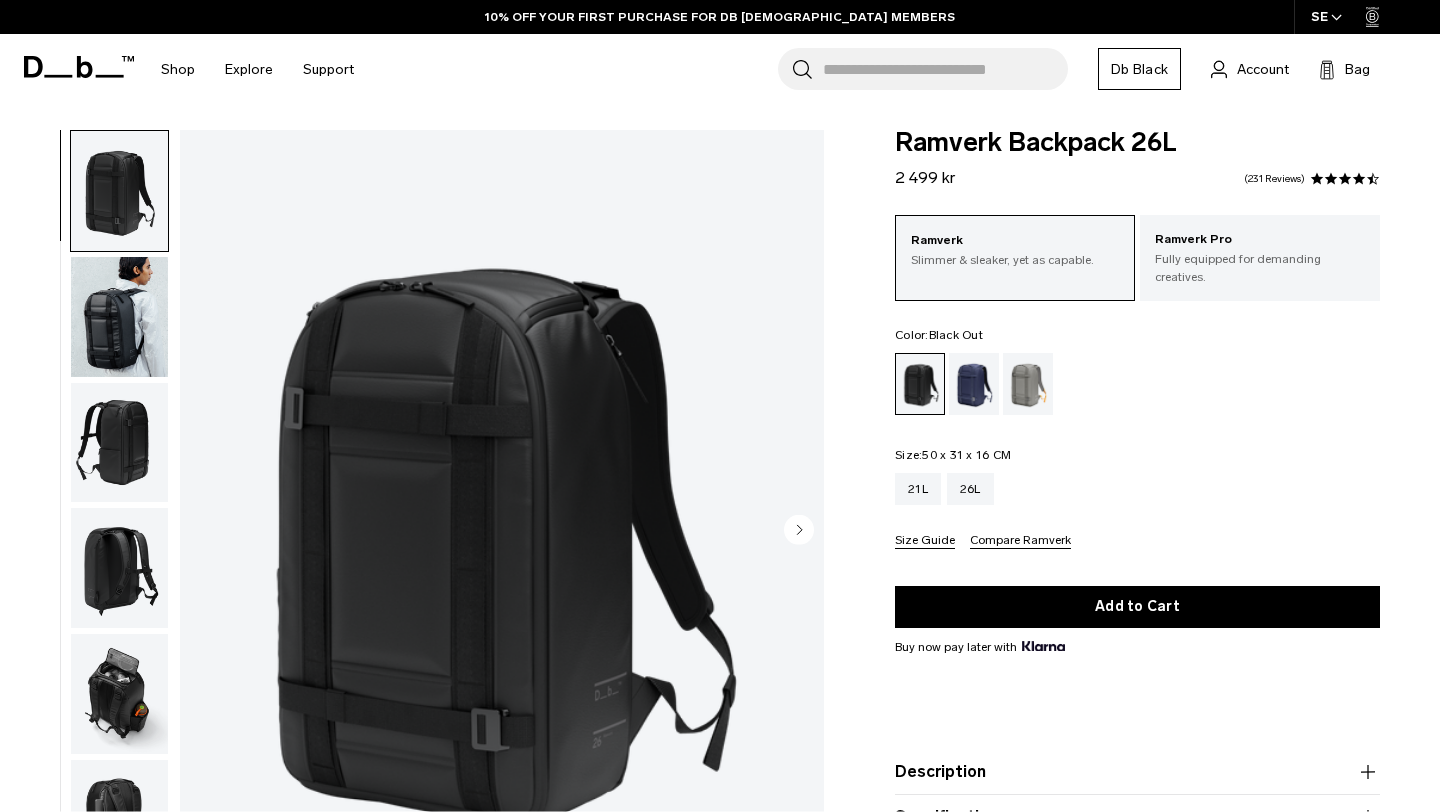 click at bounding box center (119, 317) 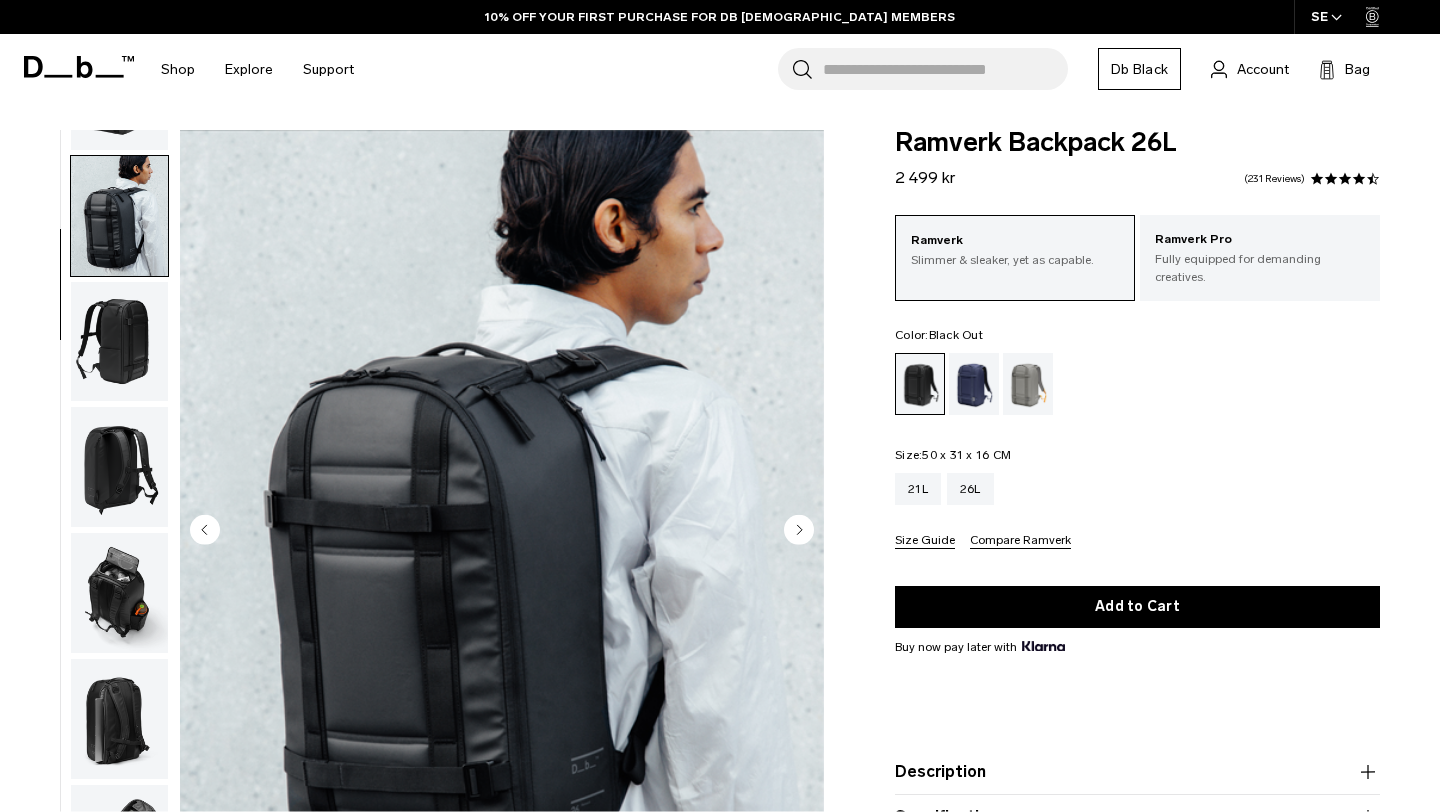 scroll, scrollTop: 126, scrollLeft: 0, axis: vertical 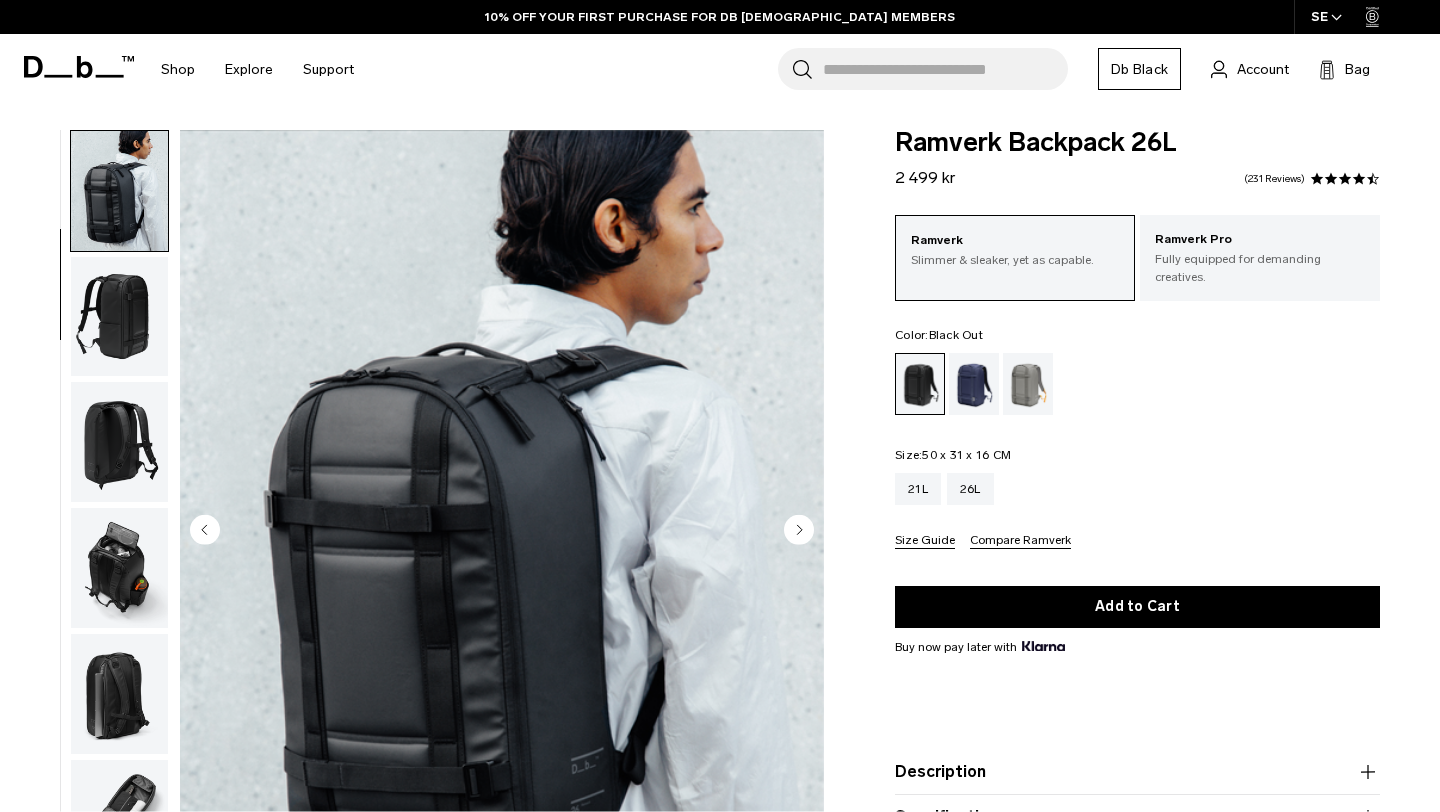 click at bounding box center [119, 317] 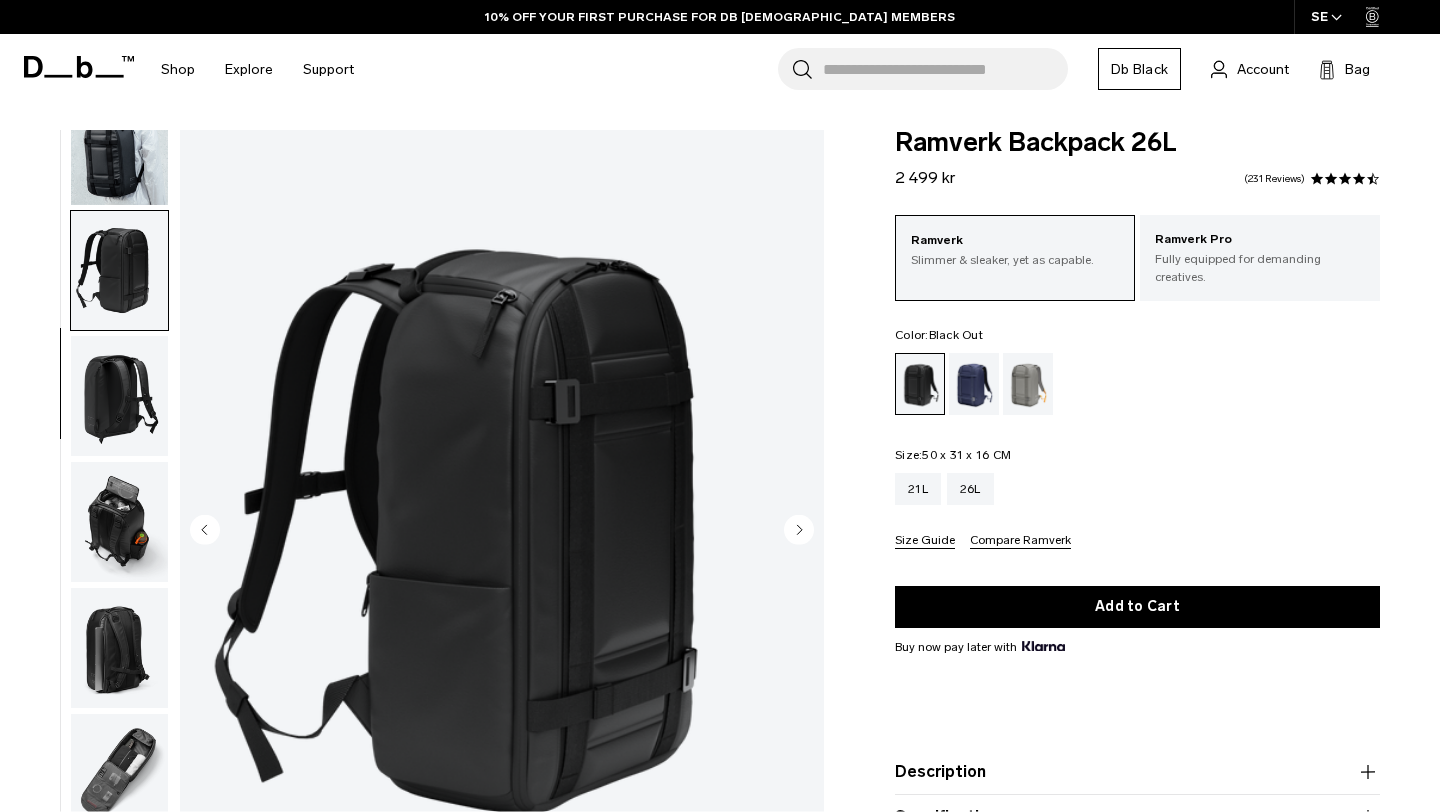 scroll, scrollTop: 198, scrollLeft: 0, axis: vertical 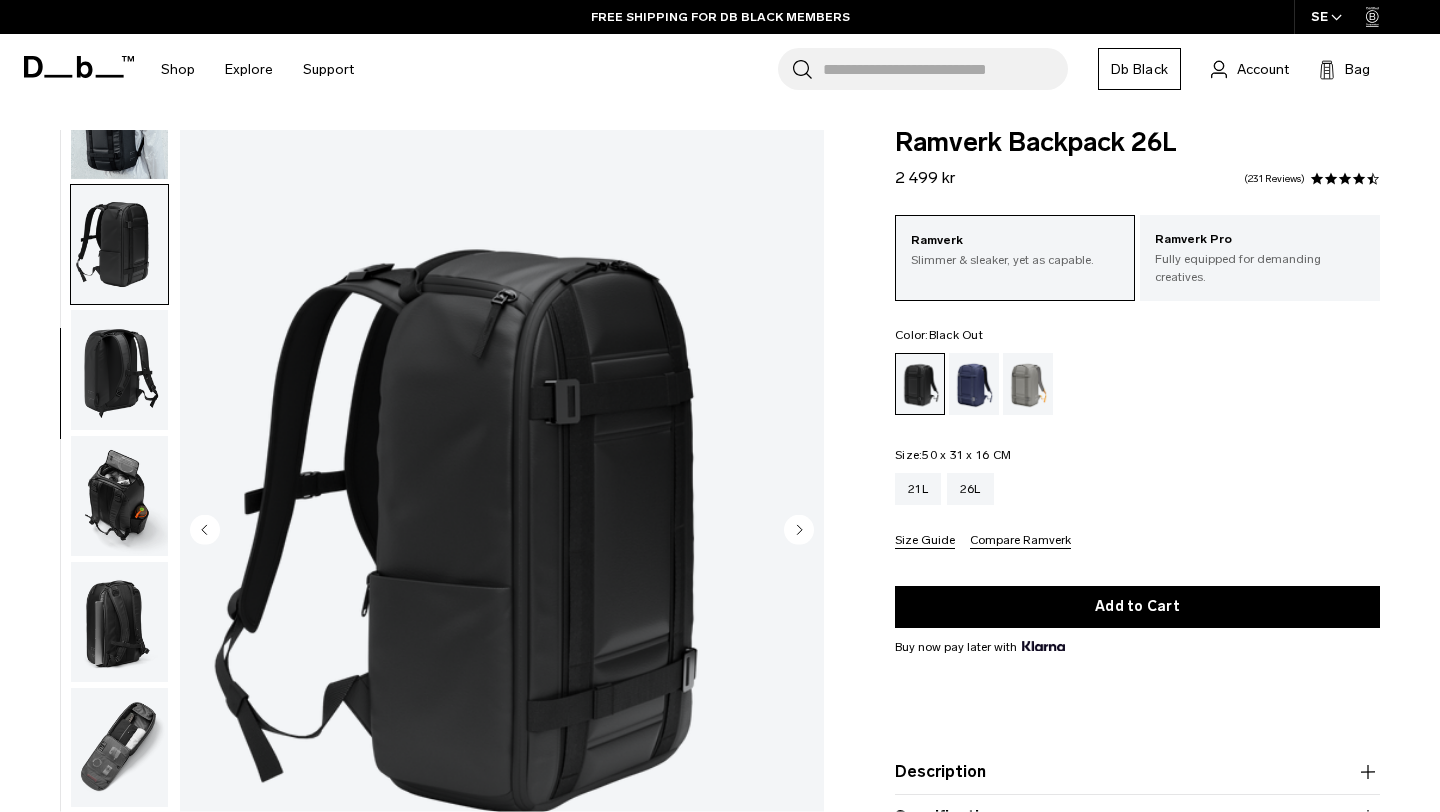 click at bounding box center (119, 370) 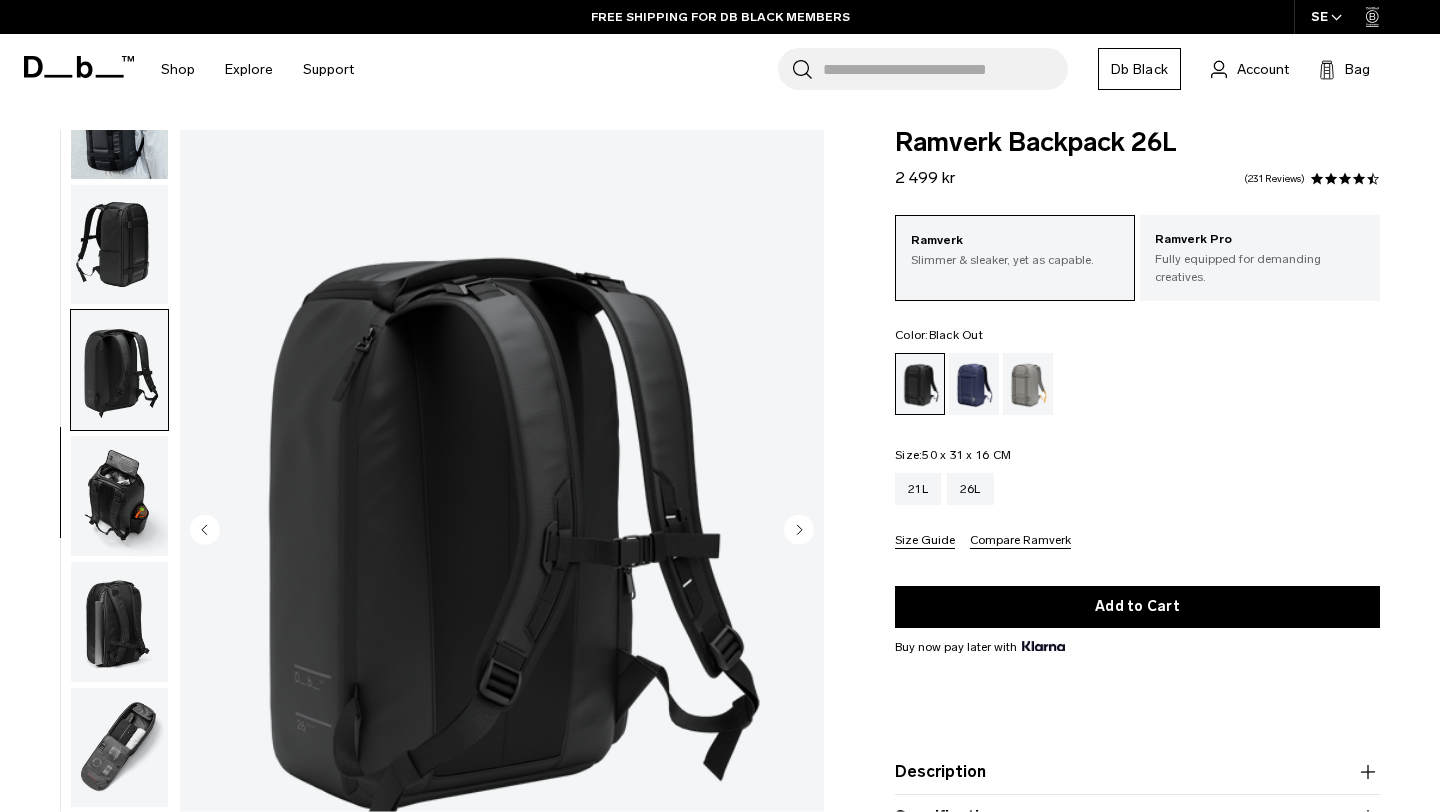 click at bounding box center [119, 496] 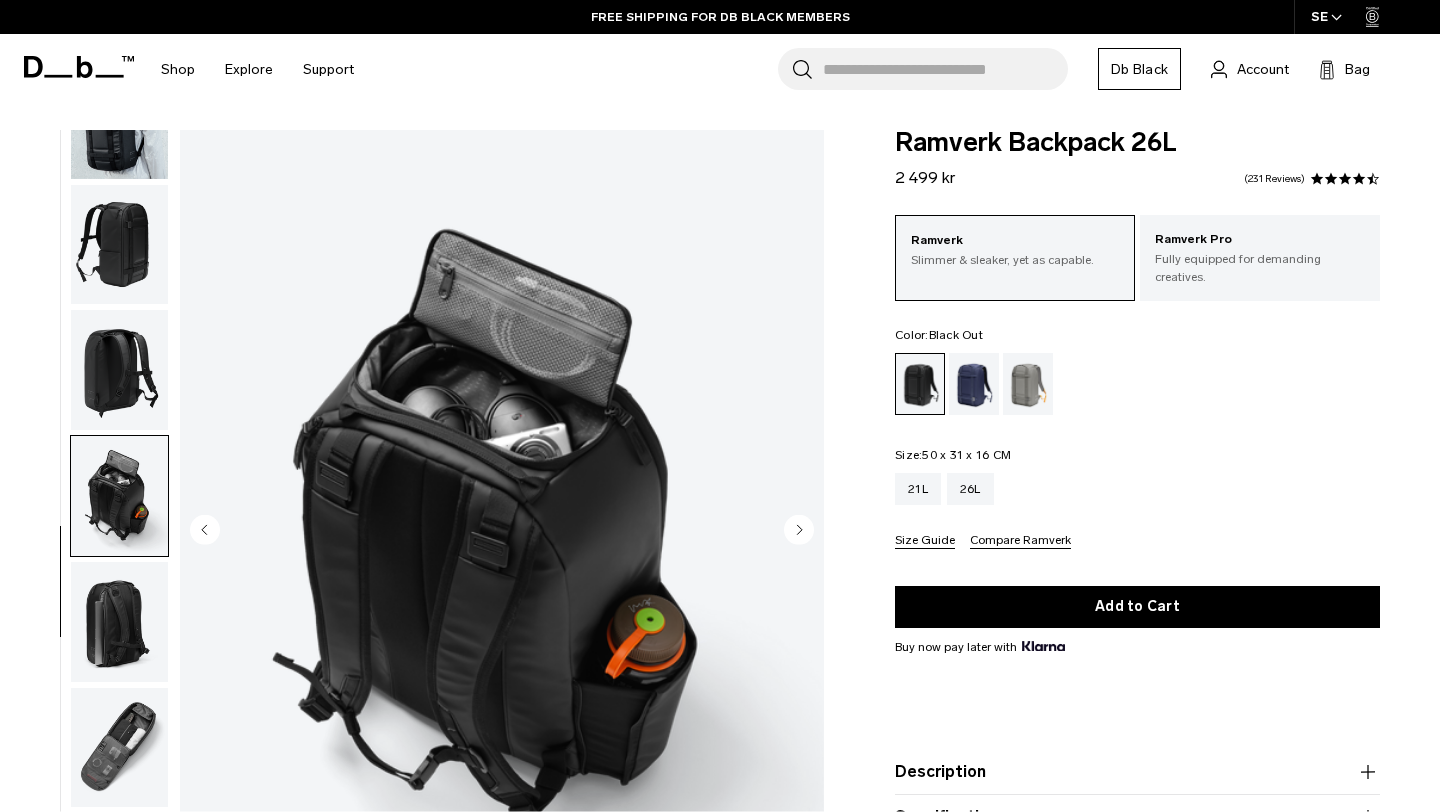 click at bounding box center [119, 622] 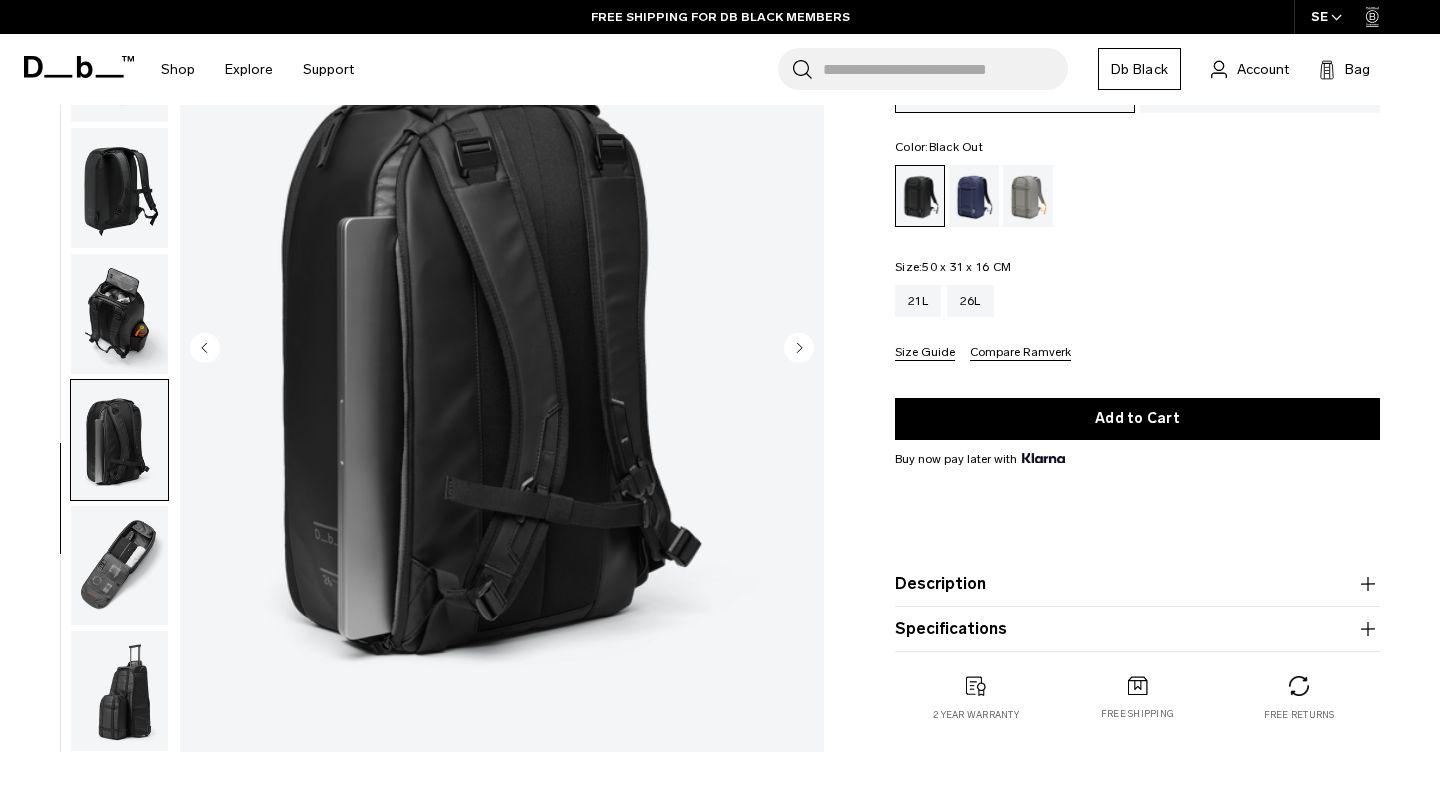 scroll, scrollTop: 195, scrollLeft: 0, axis: vertical 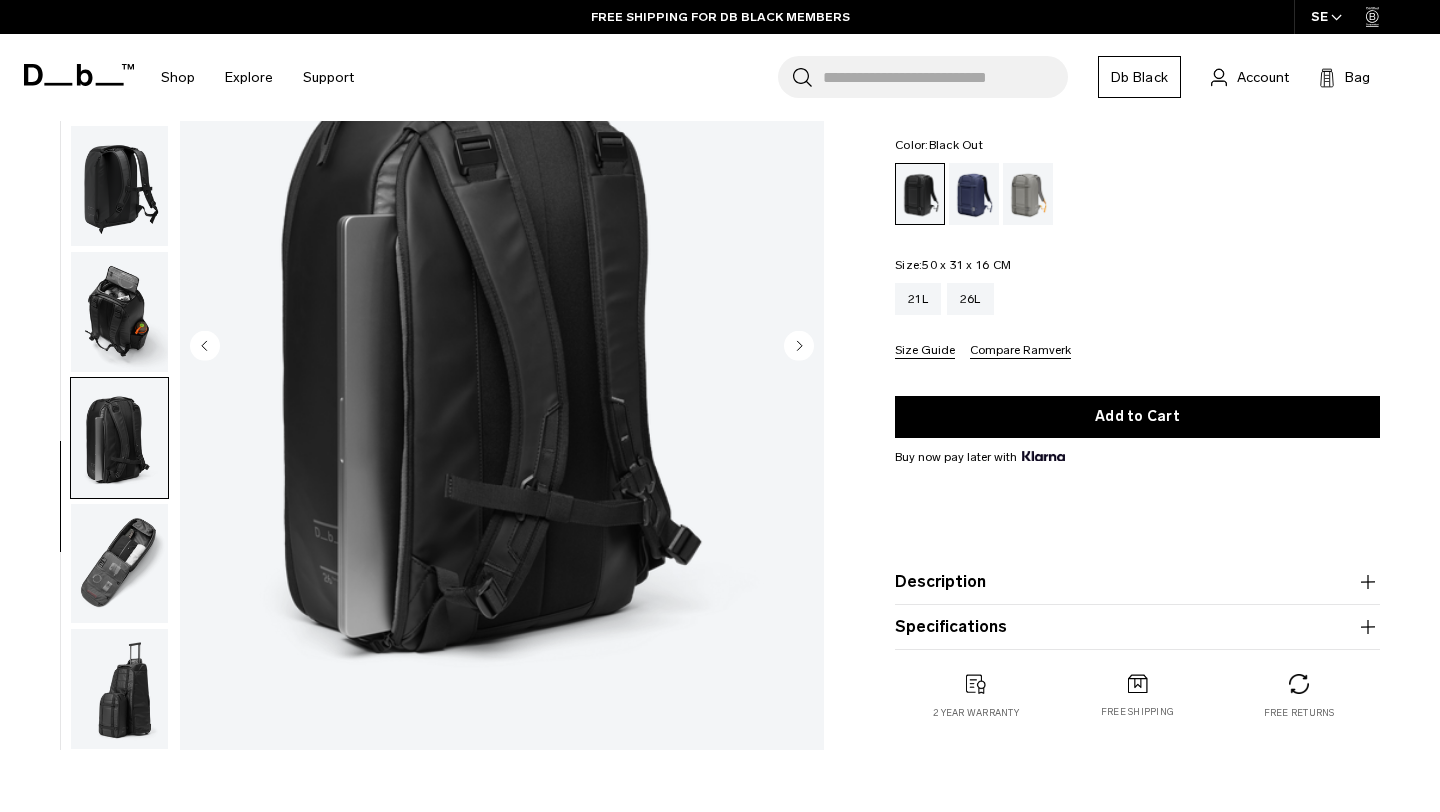 click at bounding box center (119, 563) 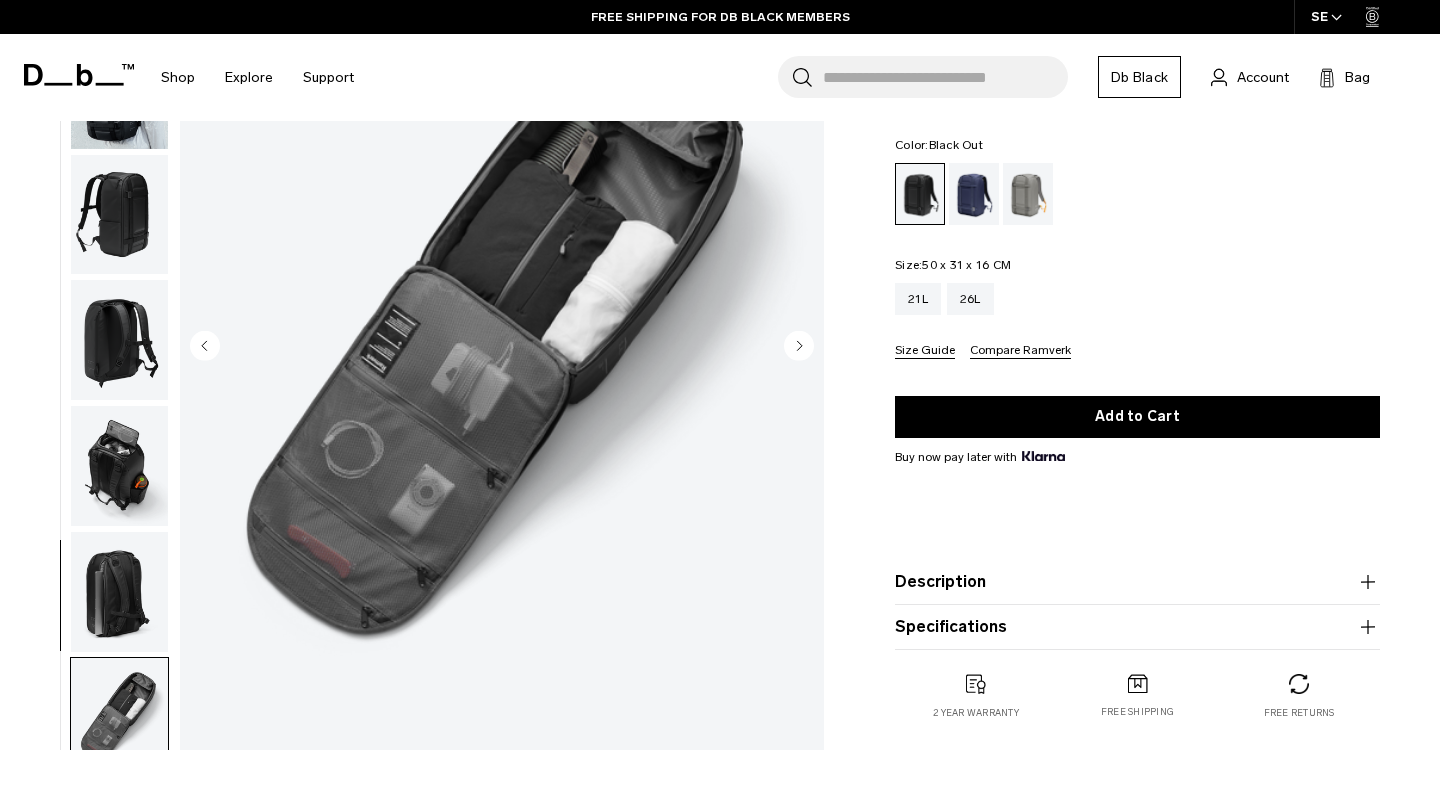scroll, scrollTop: 0, scrollLeft: 0, axis: both 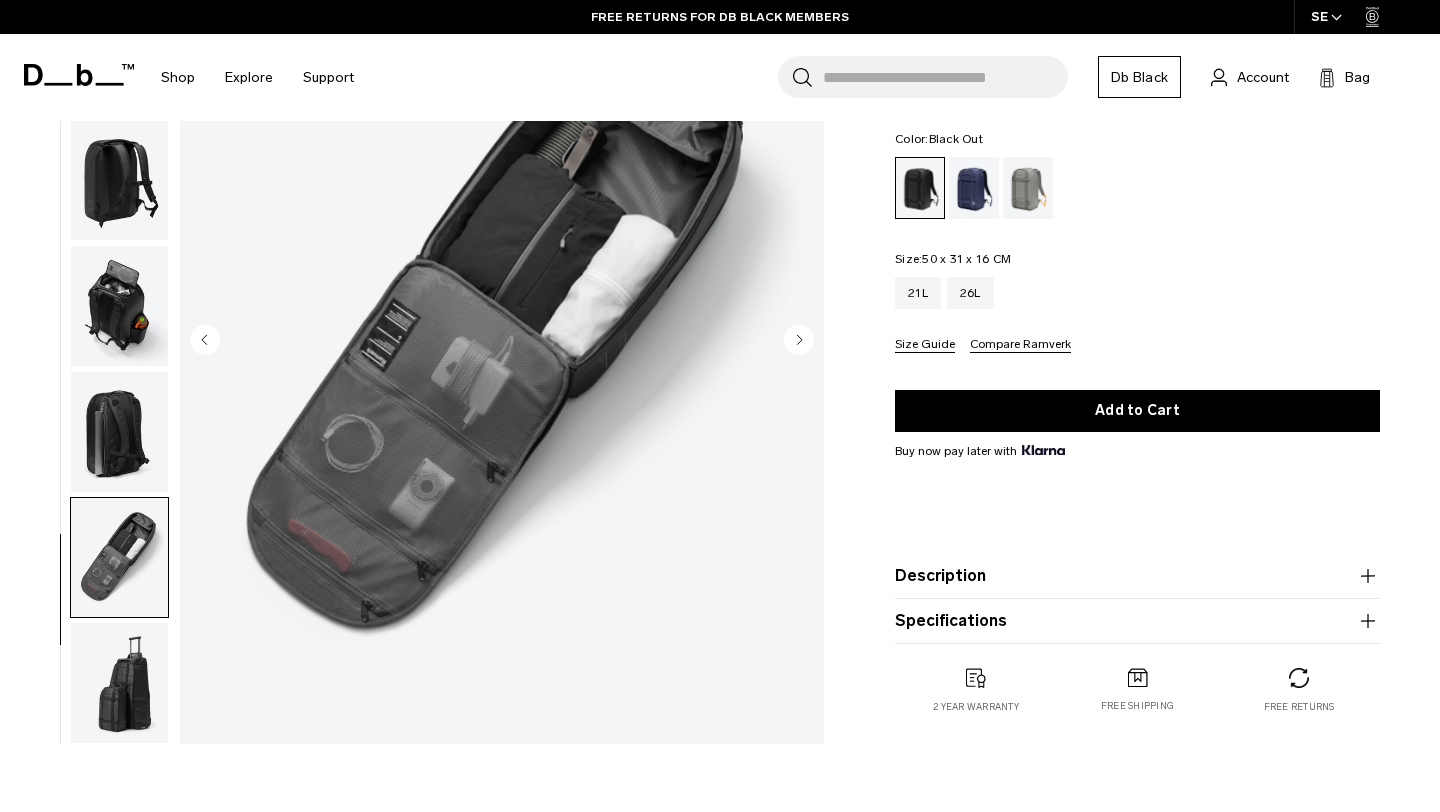 click at bounding box center (119, 683) 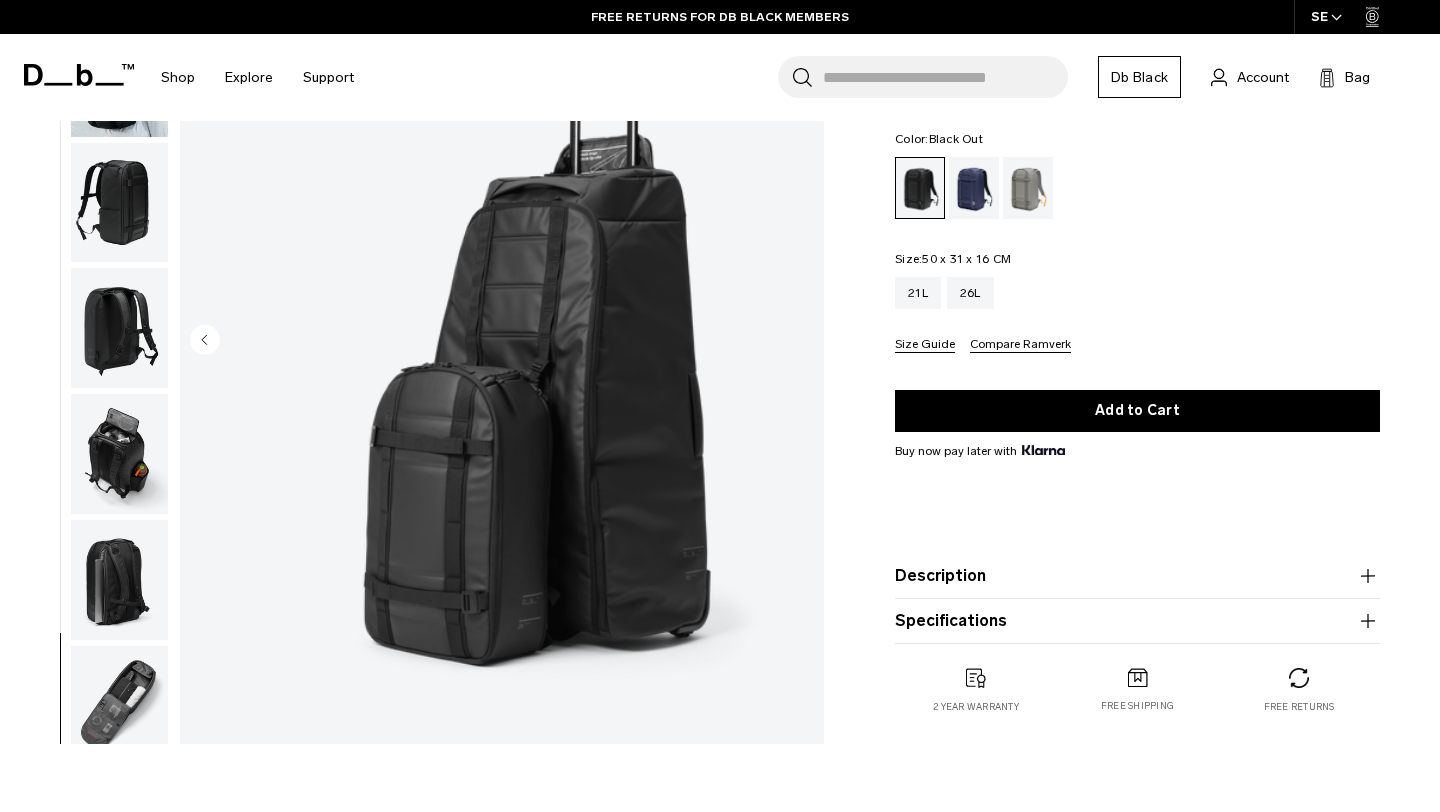 scroll, scrollTop: 0, scrollLeft: 0, axis: both 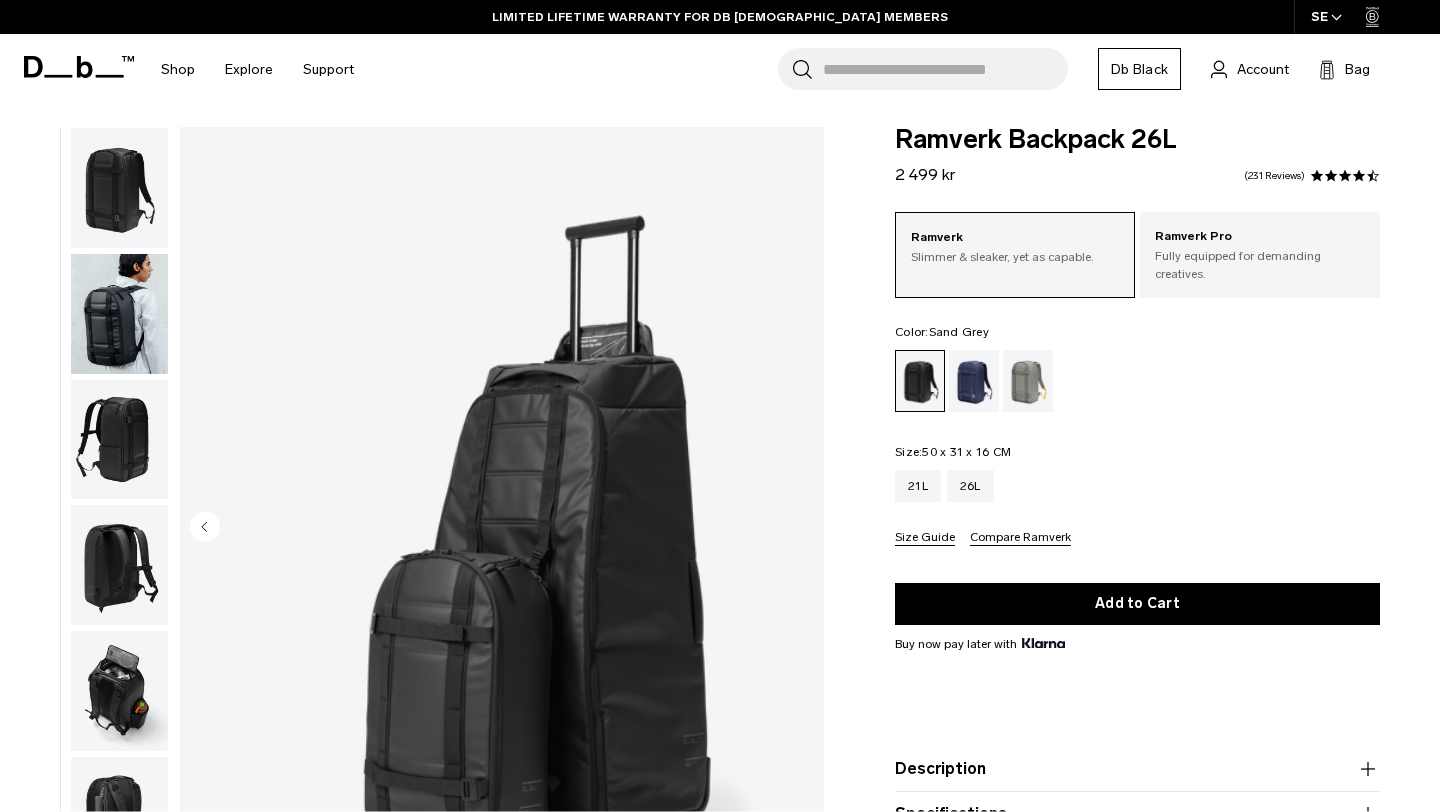 click at bounding box center (1028, 381) 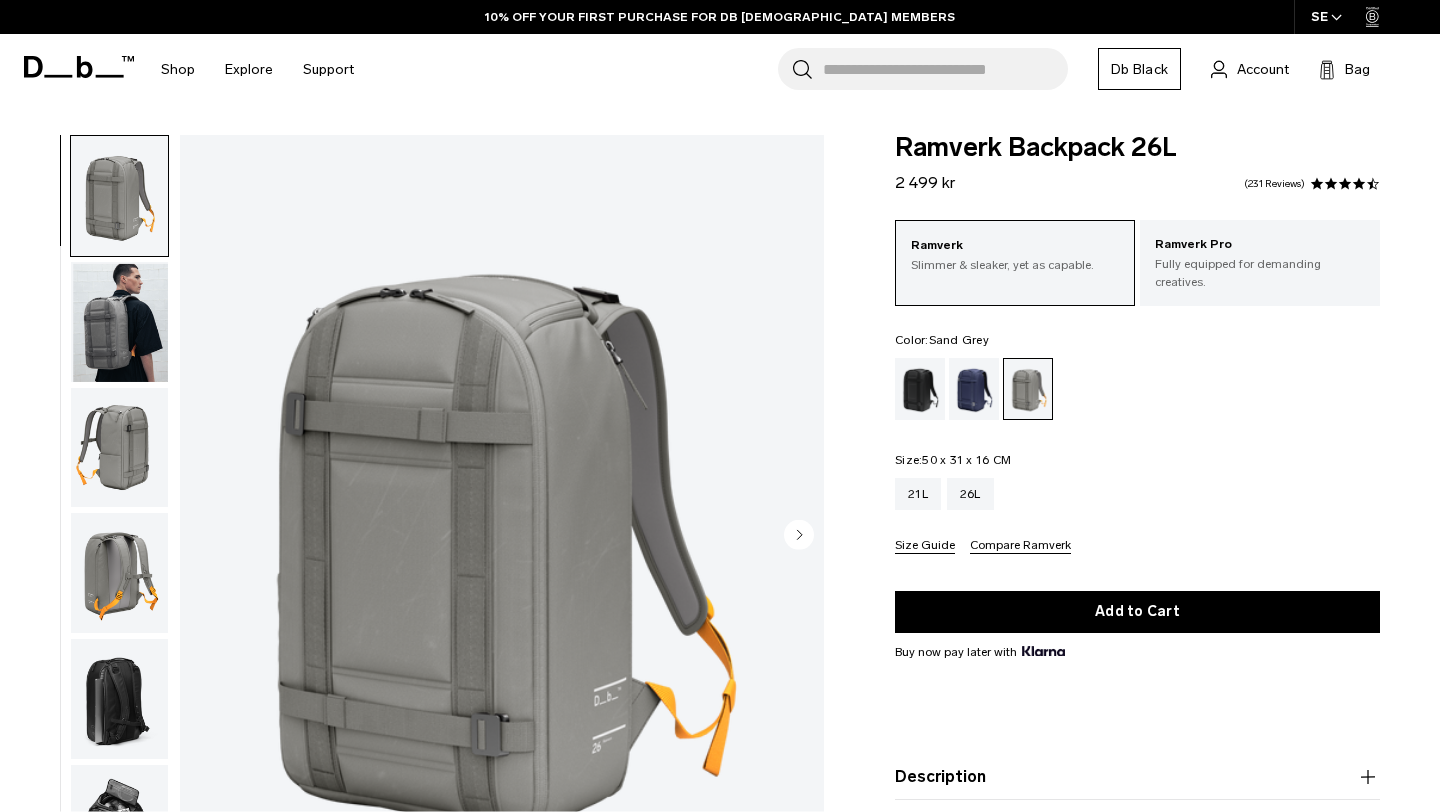 scroll, scrollTop: 0, scrollLeft: 0, axis: both 